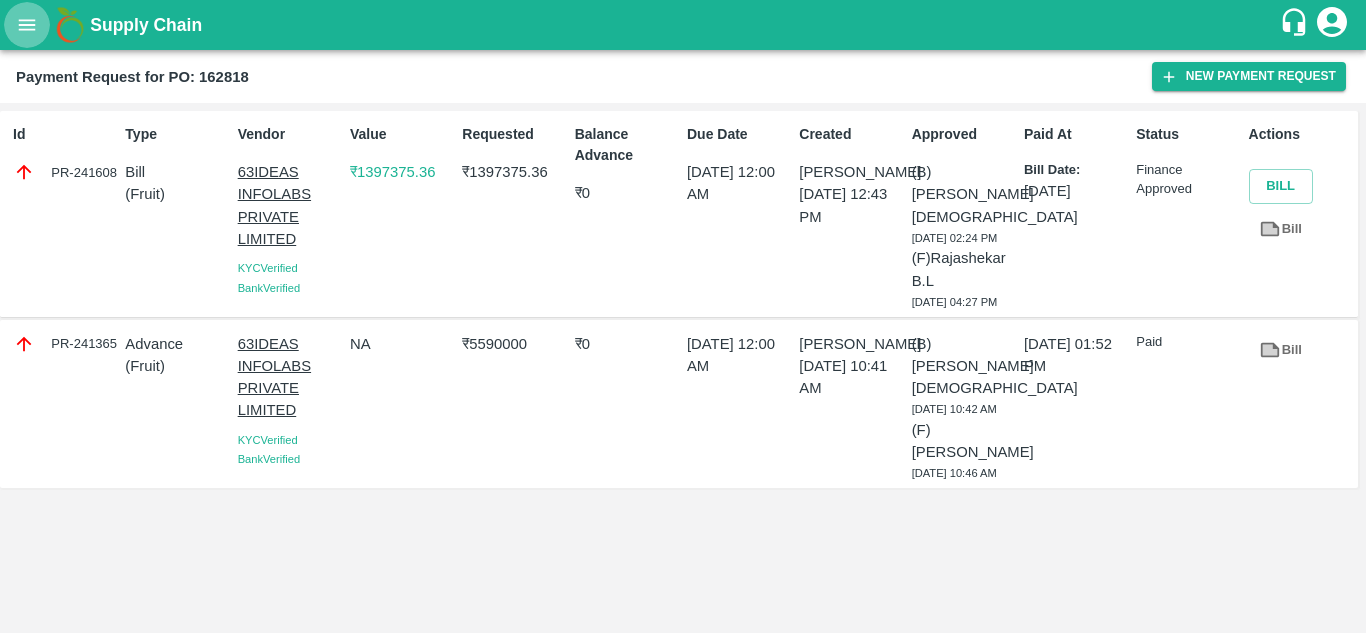 scroll, scrollTop: 0, scrollLeft: 0, axis: both 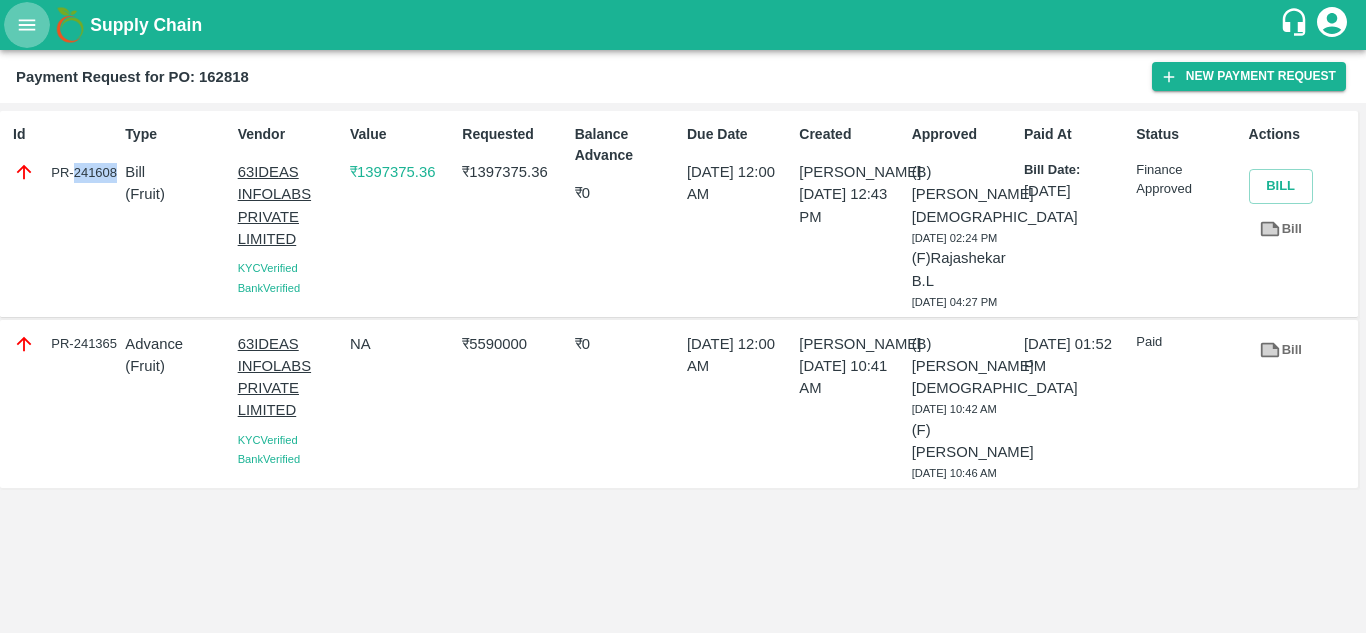 click 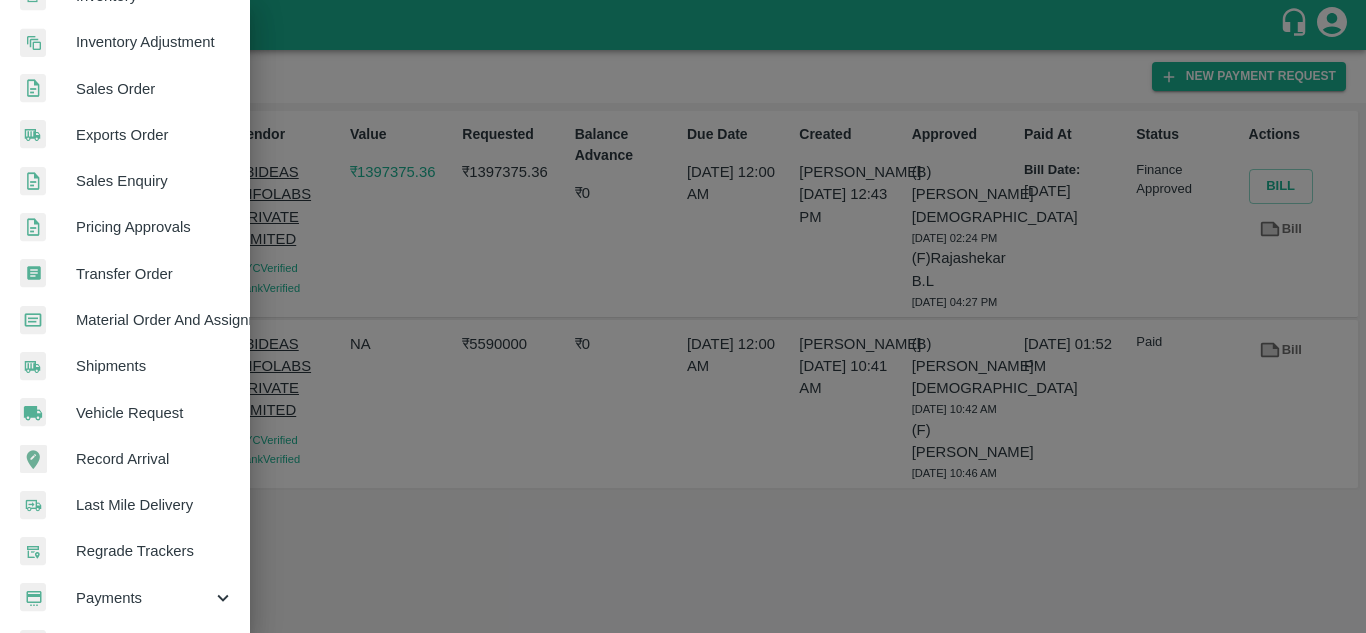 scroll, scrollTop: 411, scrollLeft: 0, axis: vertical 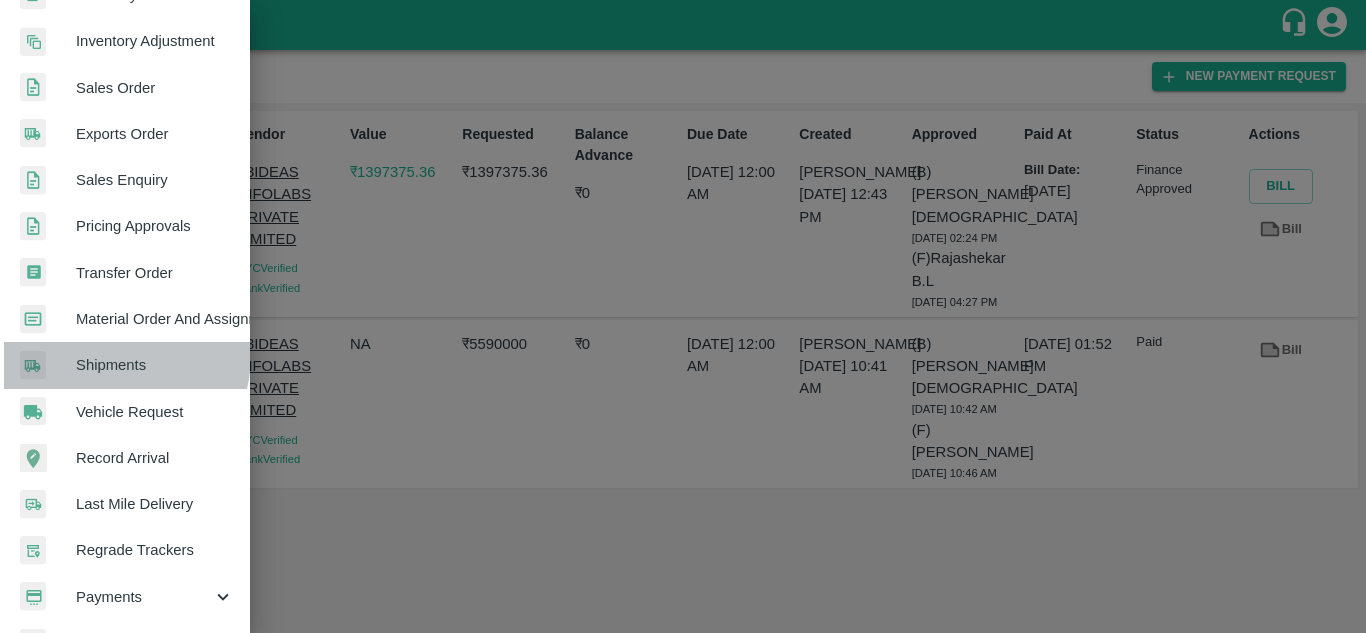click on "Shipments" at bounding box center (155, 365) 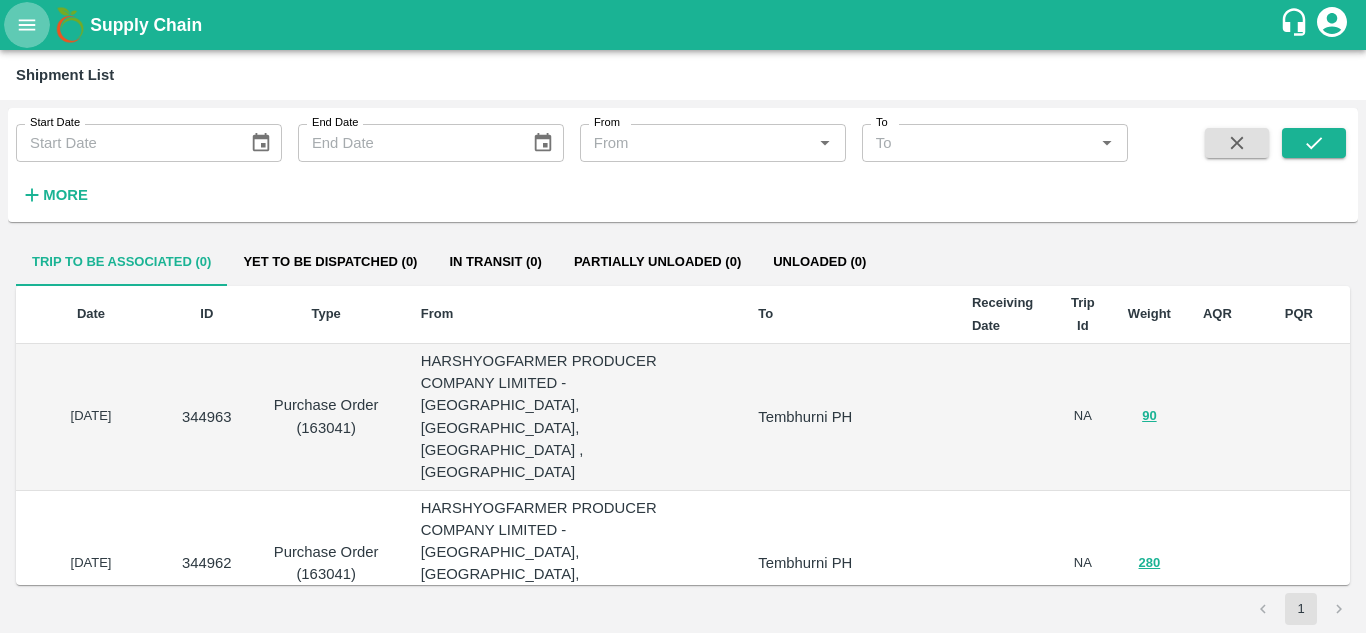 click at bounding box center [27, 25] 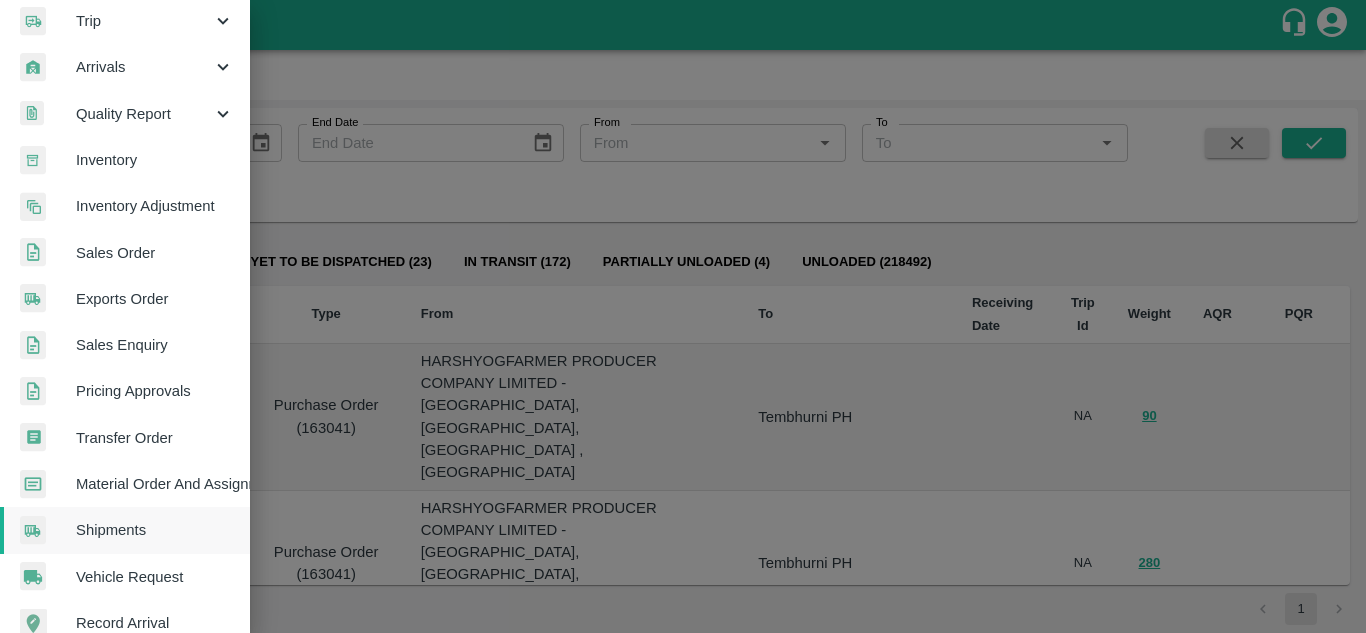 scroll, scrollTop: 506, scrollLeft: 0, axis: vertical 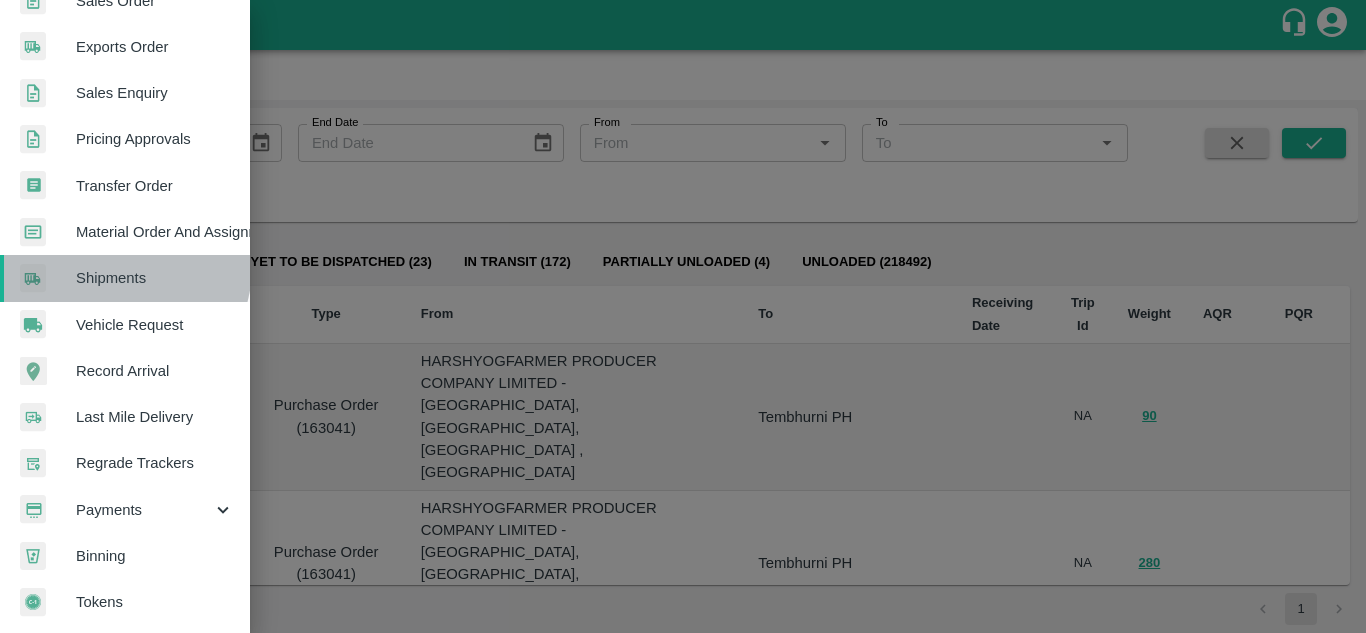 click on "Shipments" at bounding box center [125, 278] 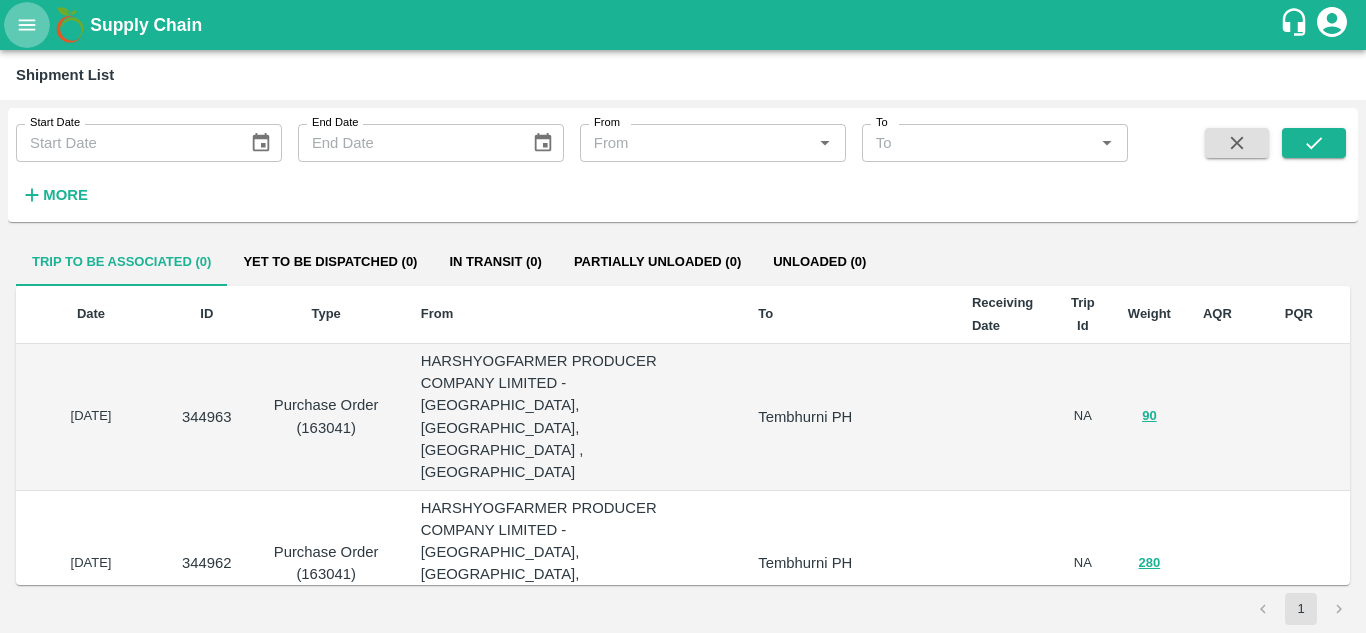 click 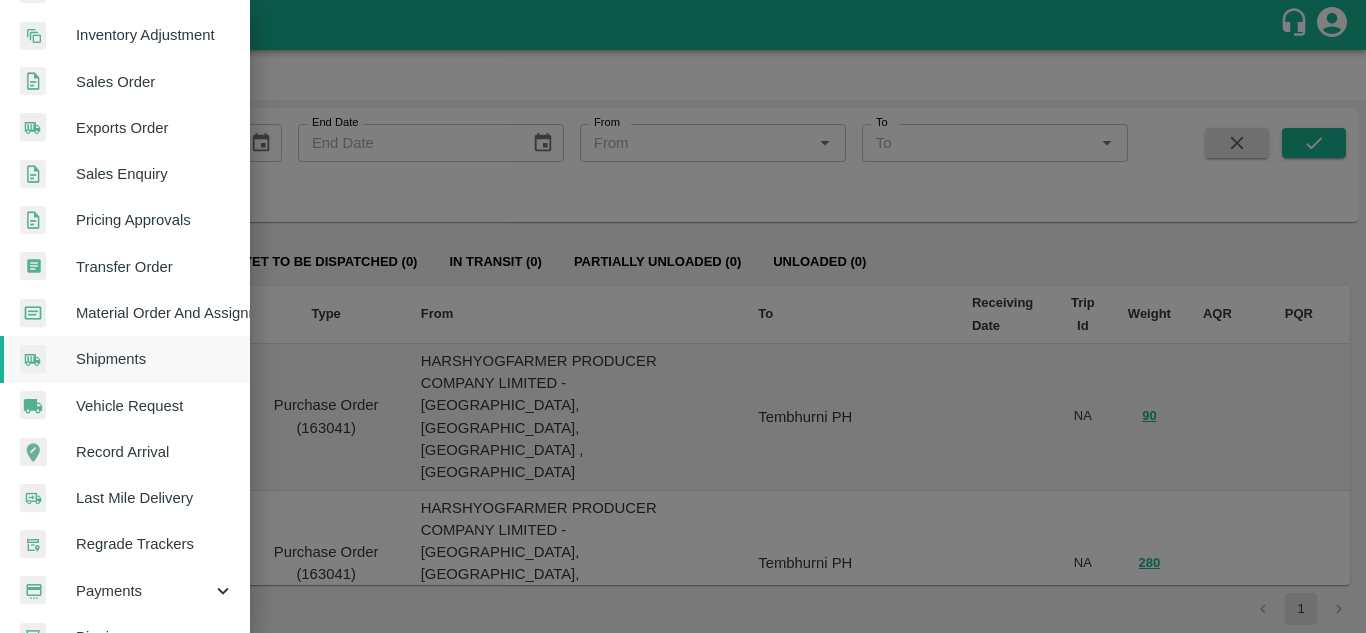 scroll, scrollTop: 506, scrollLeft: 0, axis: vertical 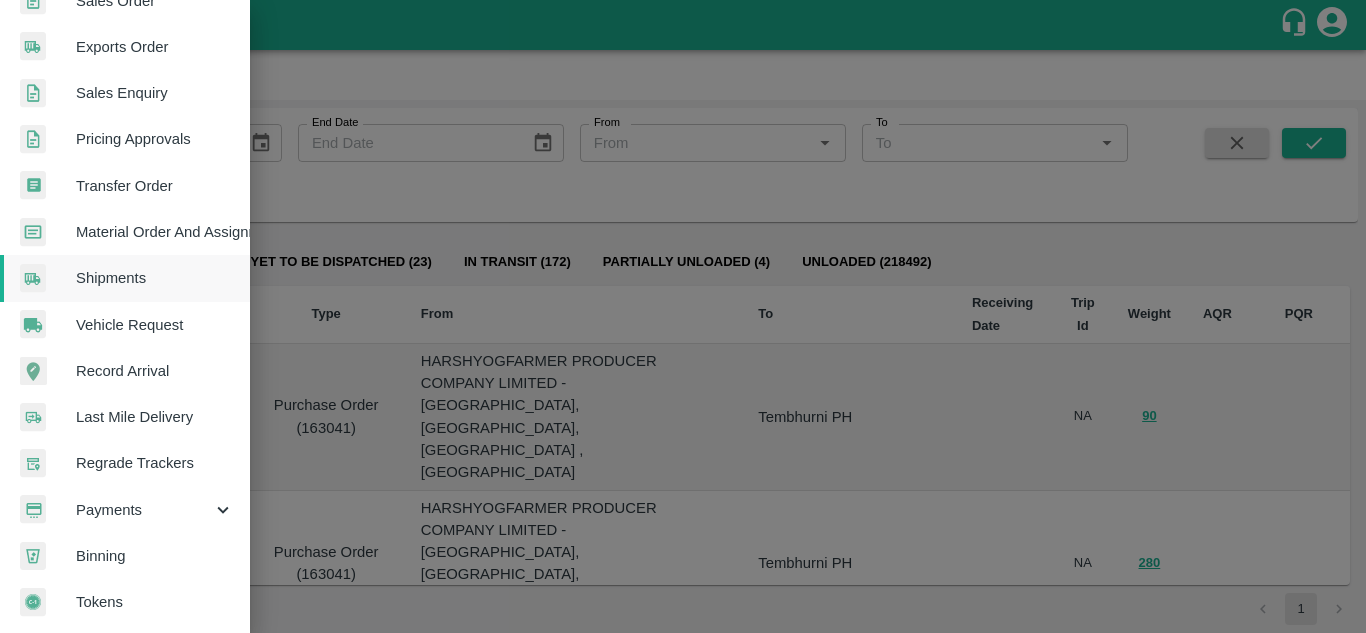 click at bounding box center [683, 316] 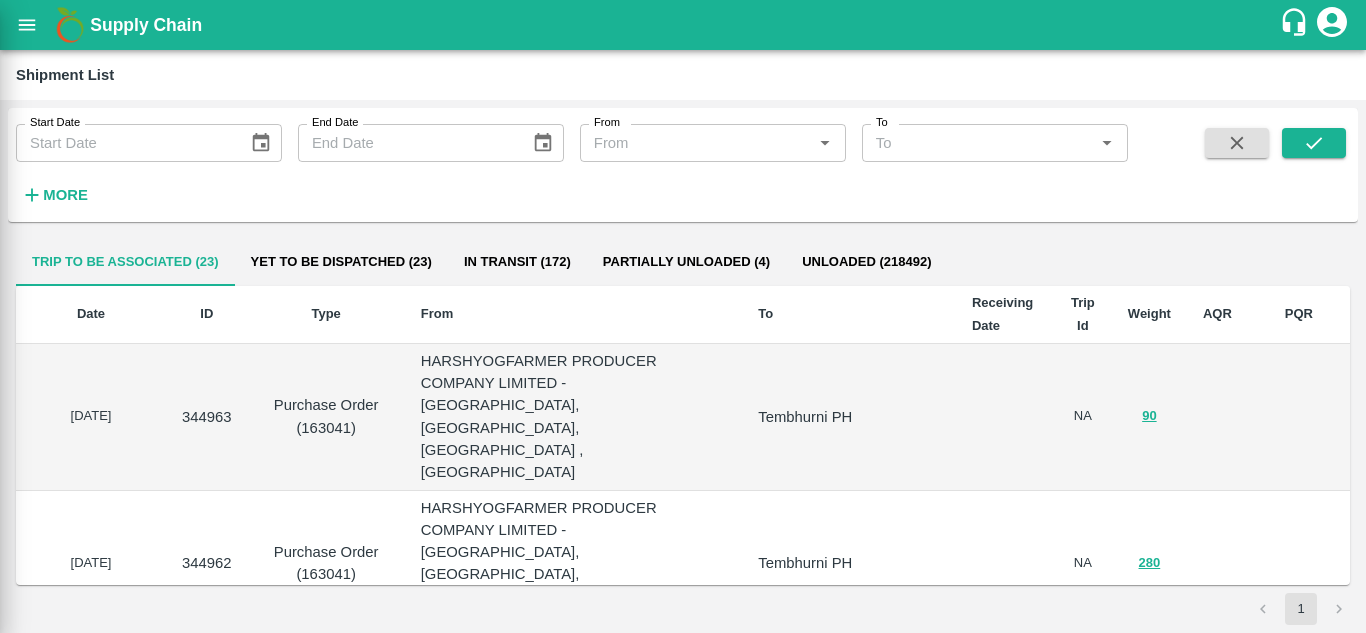 scroll, scrollTop: 498, scrollLeft: 0, axis: vertical 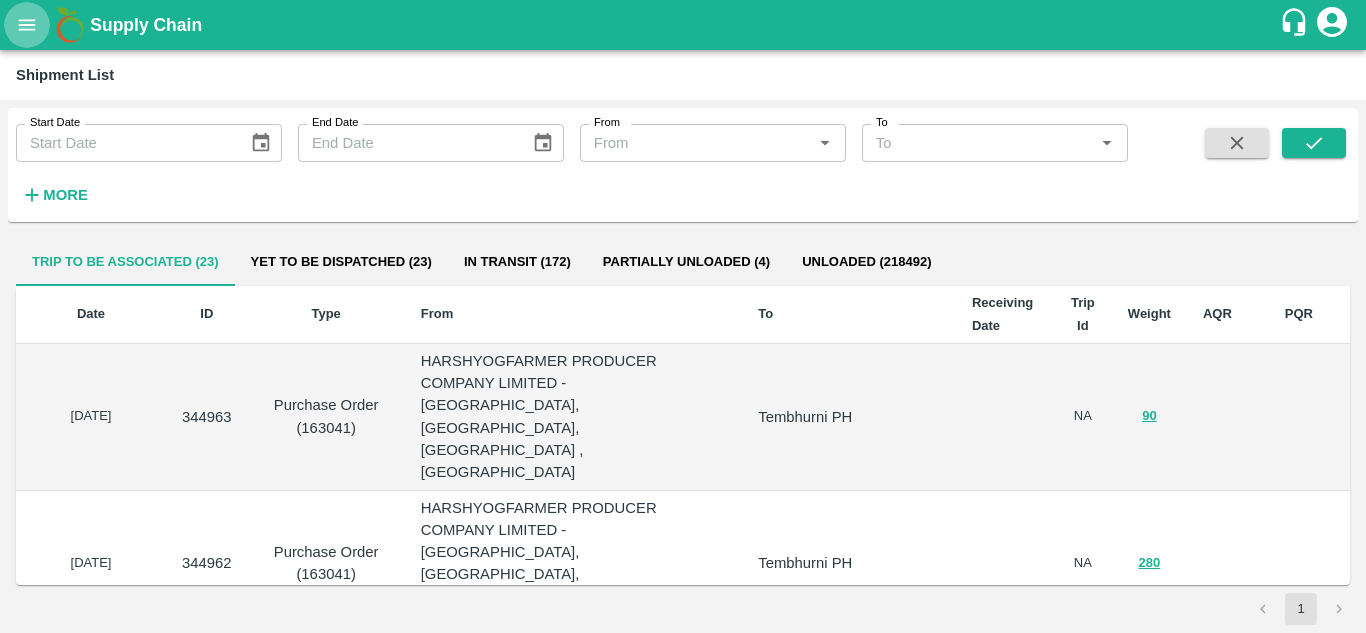click at bounding box center [27, 25] 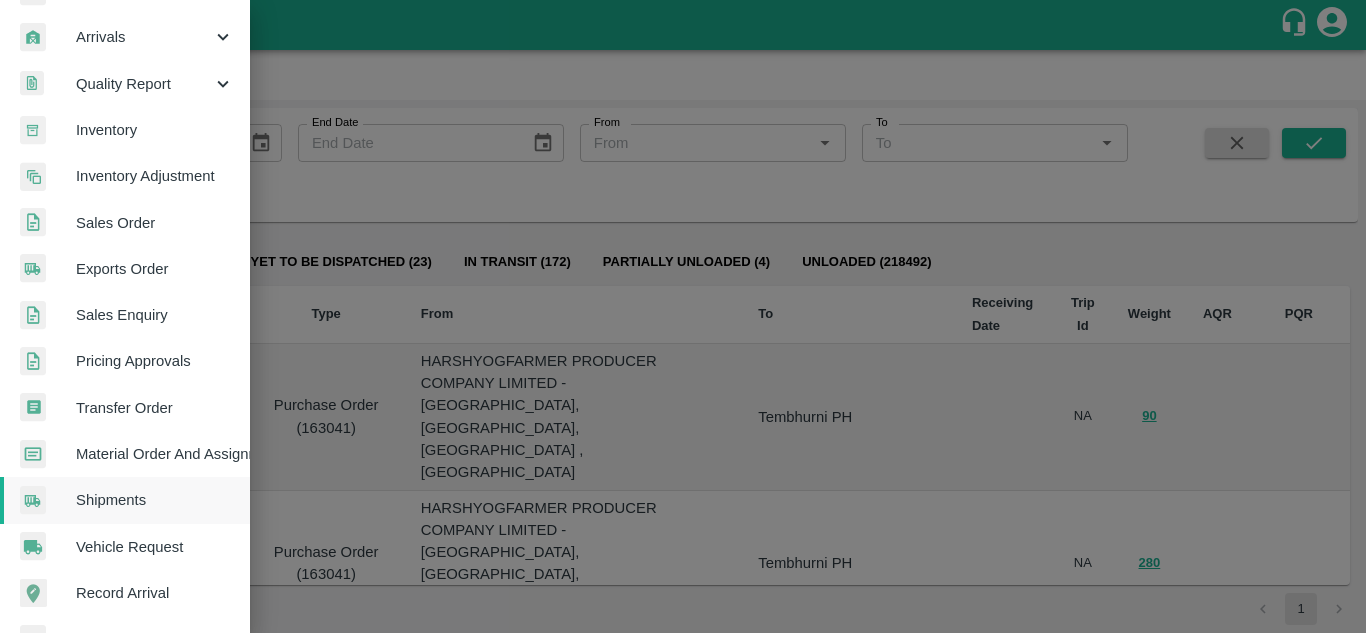 scroll, scrollTop: 277, scrollLeft: 0, axis: vertical 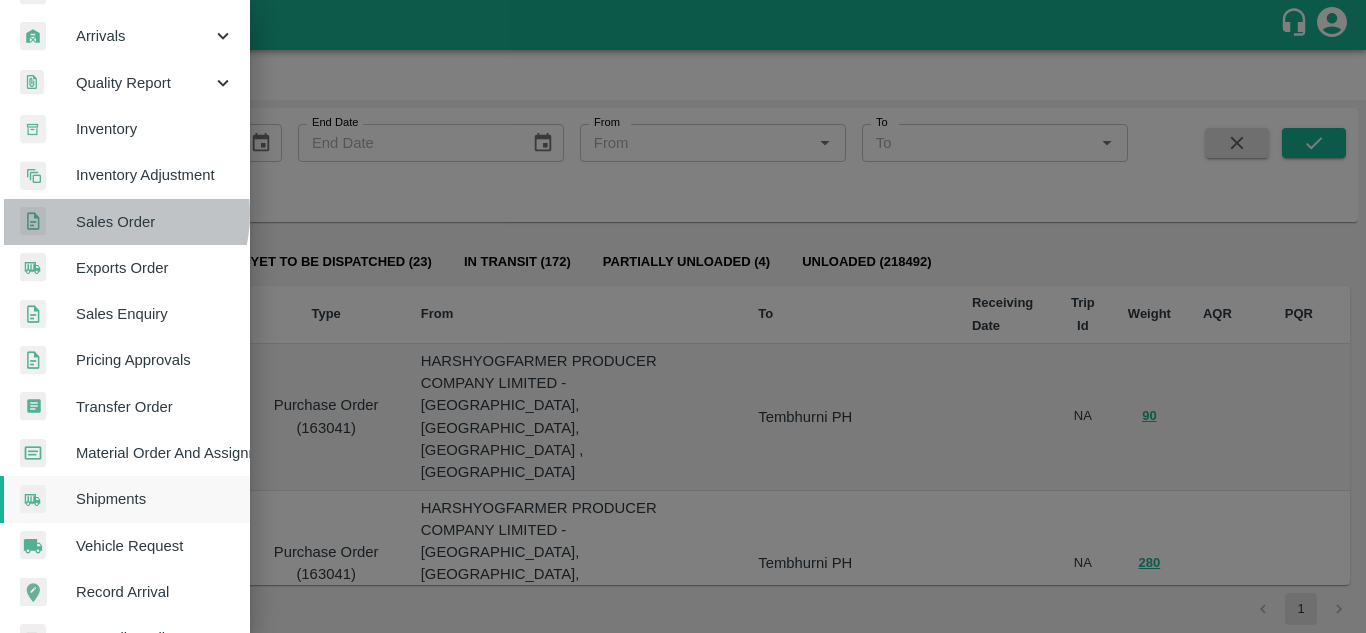 click on "Sales Order" at bounding box center [155, 222] 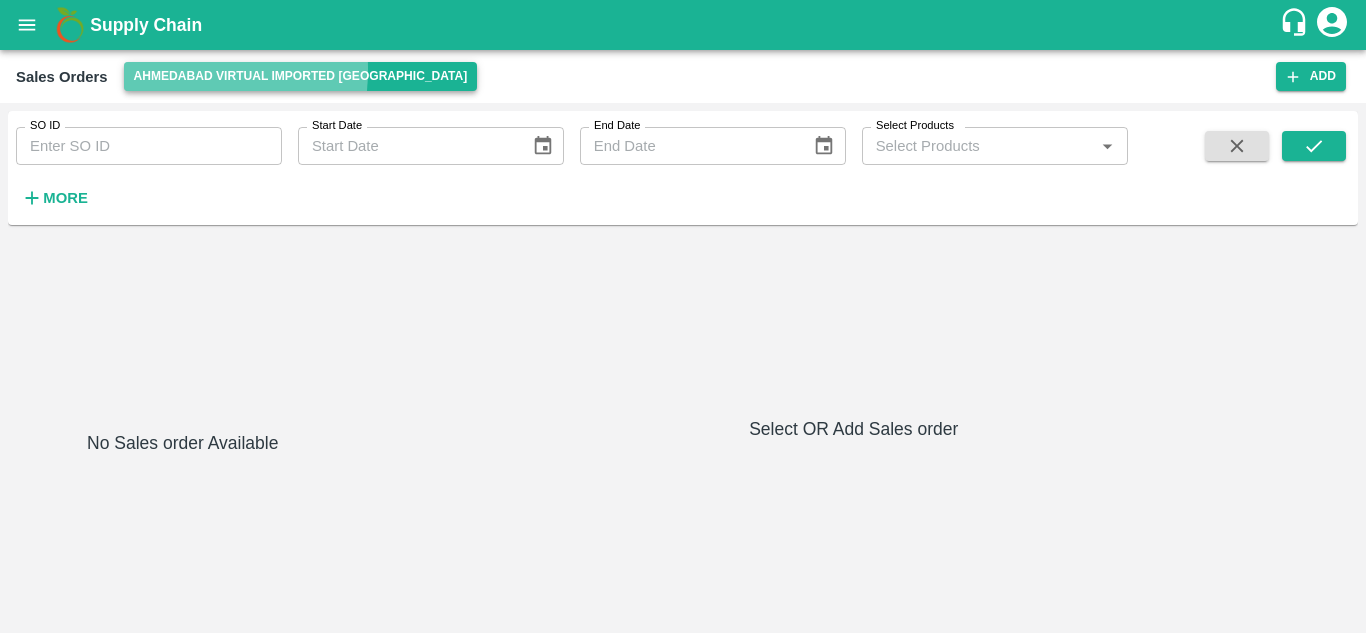click on "Ahmedabad virtual imported [GEOGRAPHIC_DATA]" at bounding box center [301, 76] 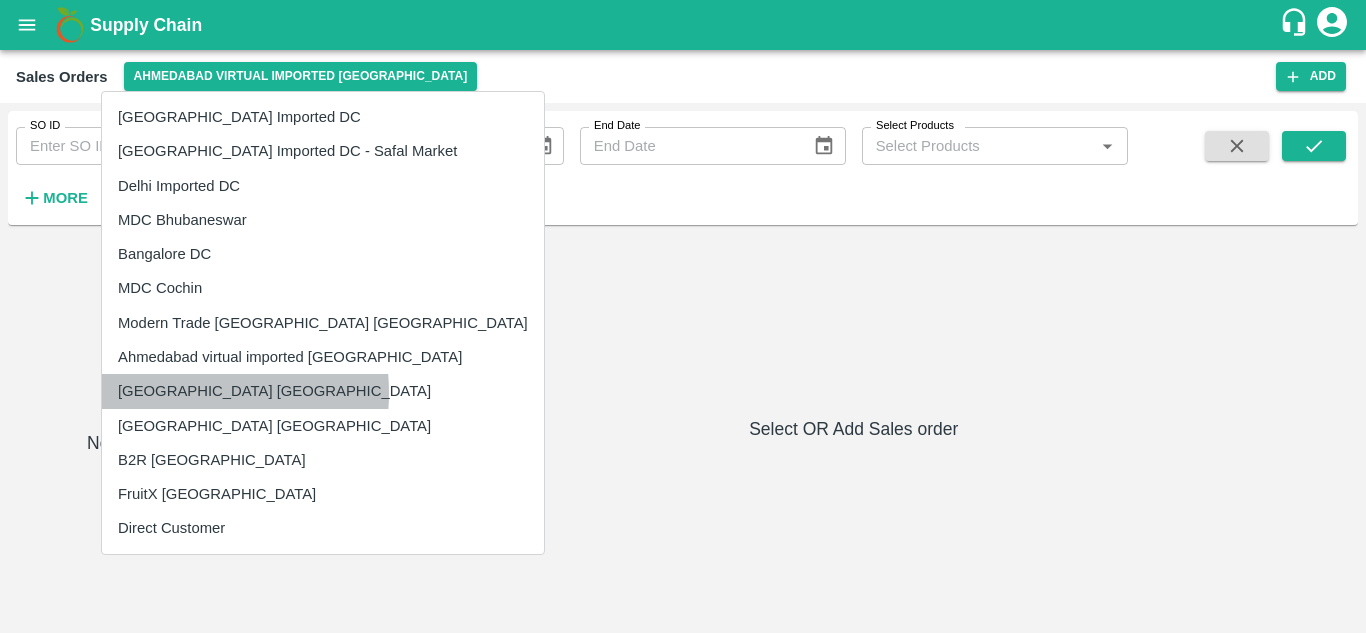 click on "[GEOGRAPHIC_DATA] [GEOGRAPHIC_DATA]" at bounding box center [323, 391] 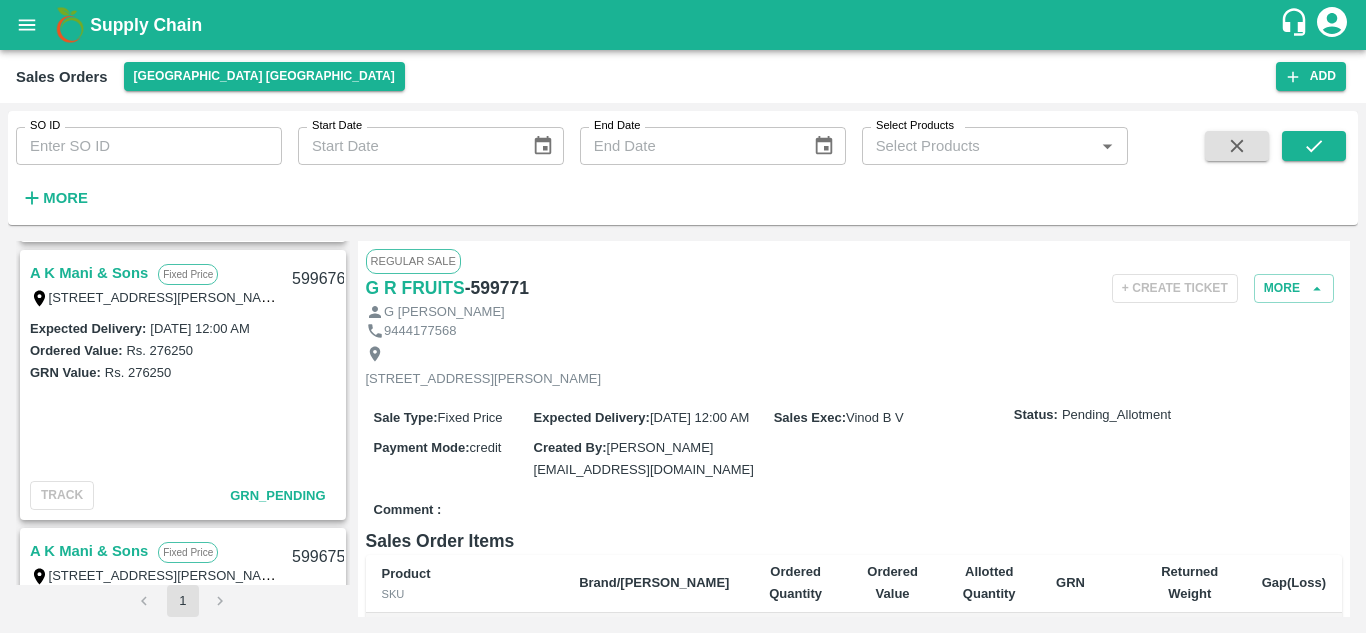 scroll, scrollTop: 830, scrollLeft: 0, axis: vertical 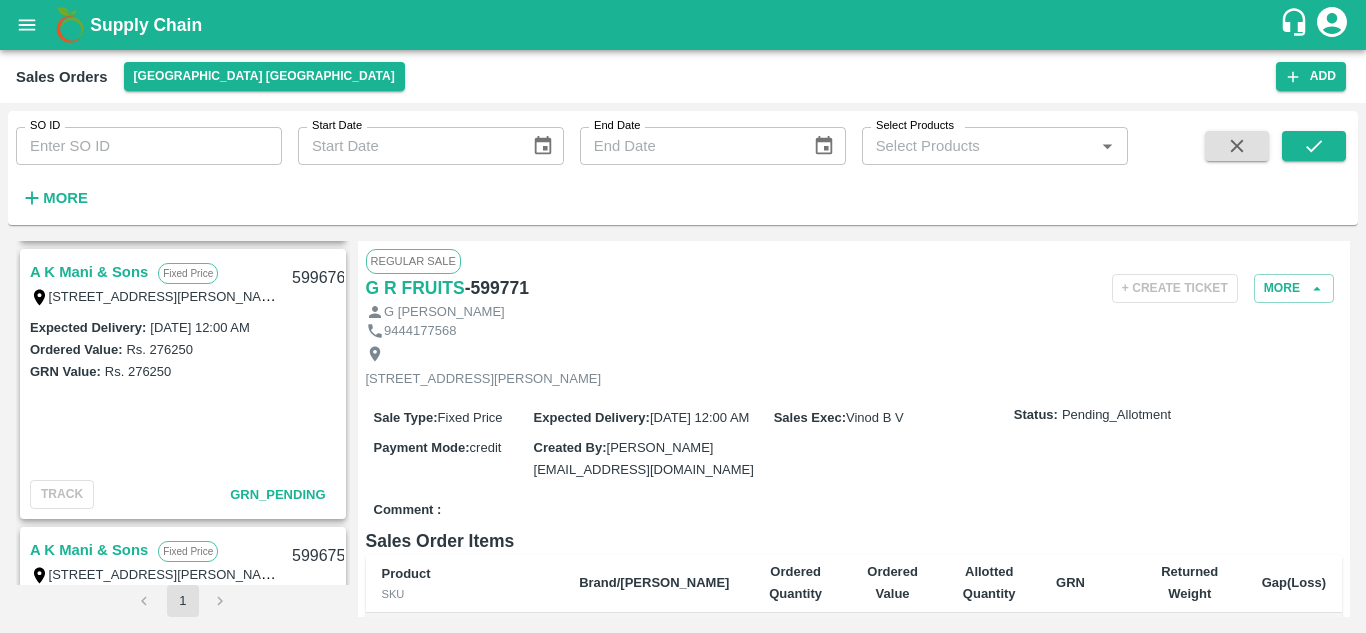 click on "A K Mani & Sons" at bounding box center [89, 272] 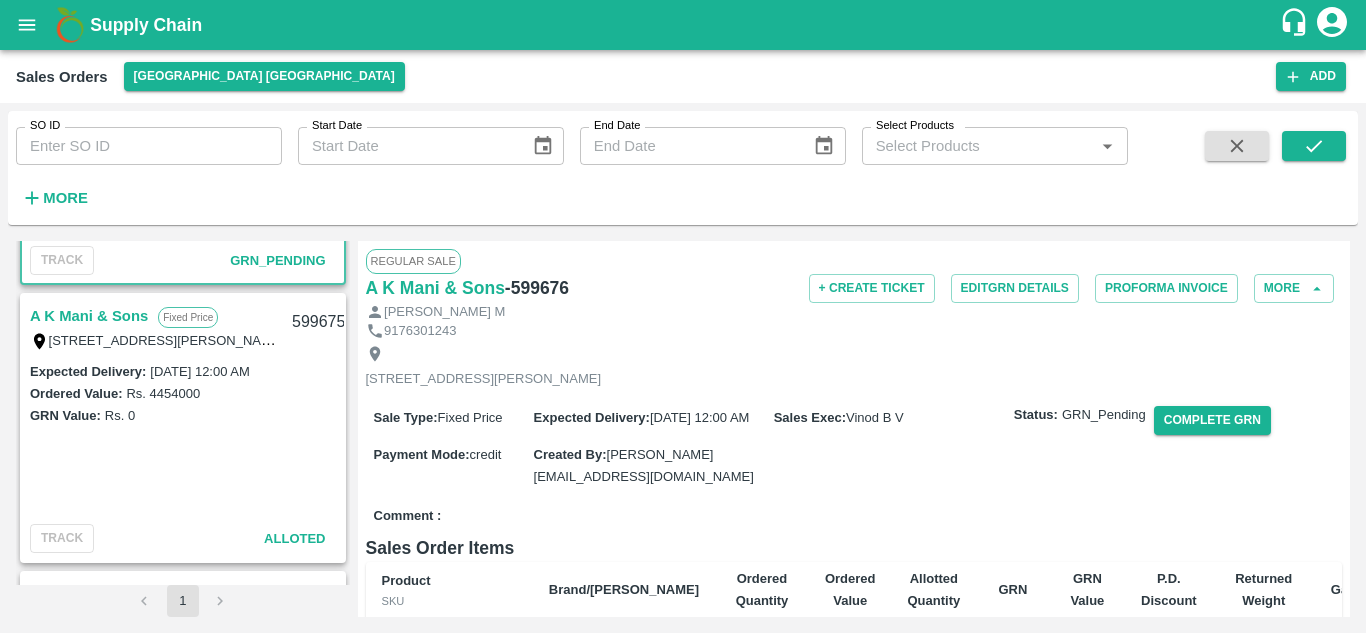 scroll, scrollTop: 1071, scrollLeft: 0, axis: vertical 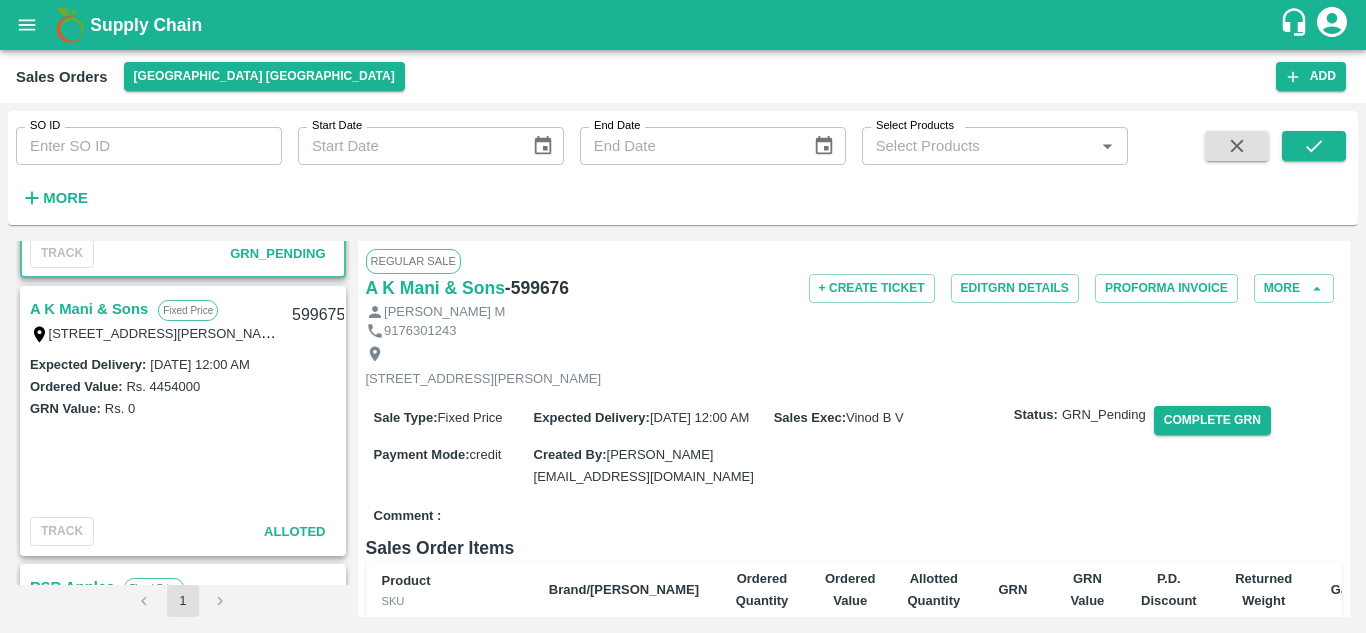 click on "A K Mani & Sons" at bounding box center (89, 309) 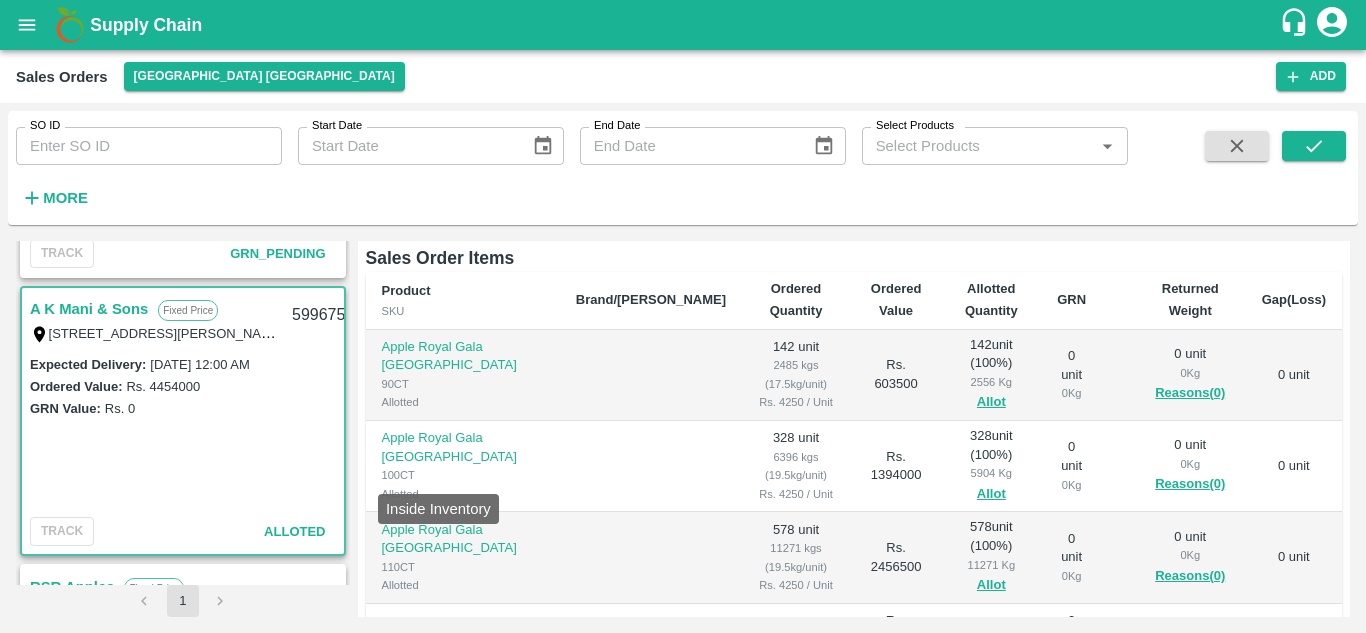 scroll, scrollTop: 282, scrollLeft: 0, axis: vertical 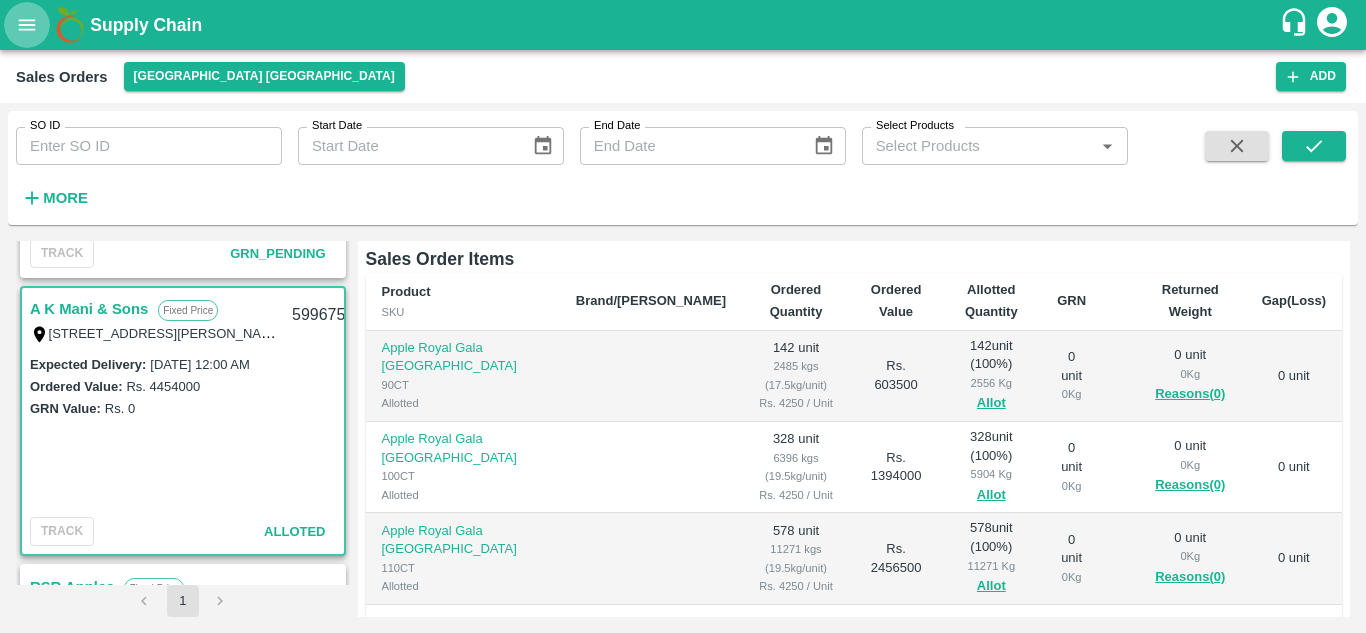 click at bounding box center [27, 25] 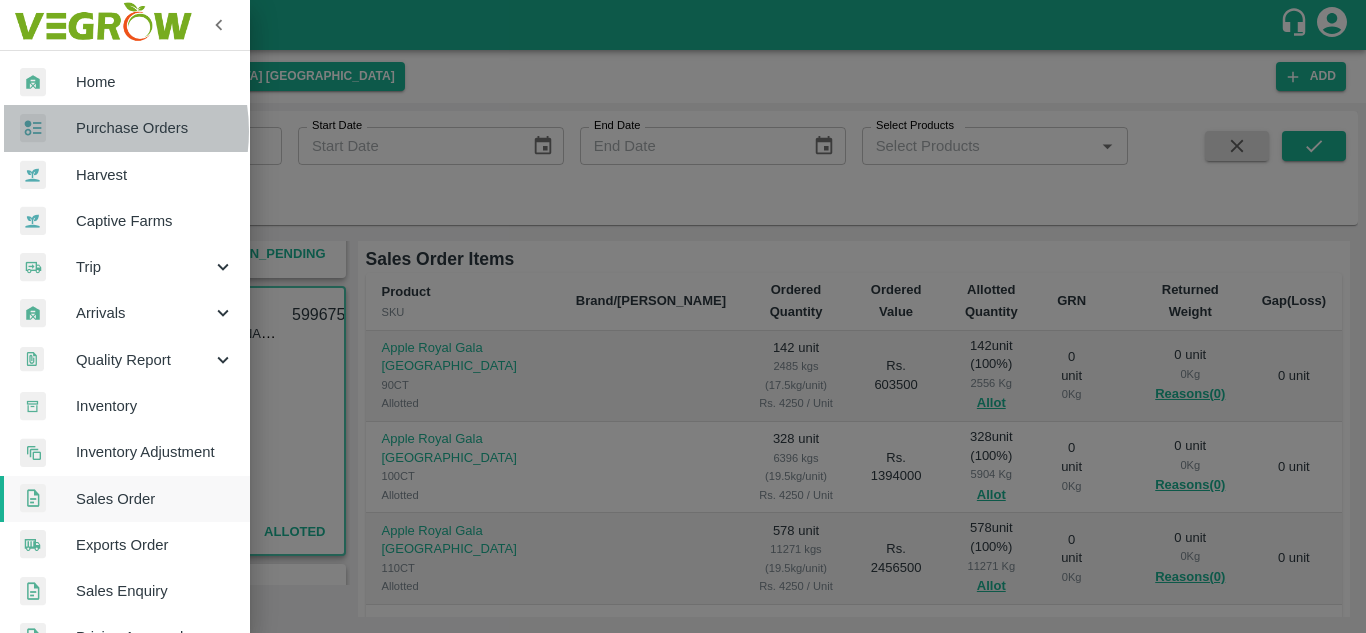 click at bounding box center [48, 128] 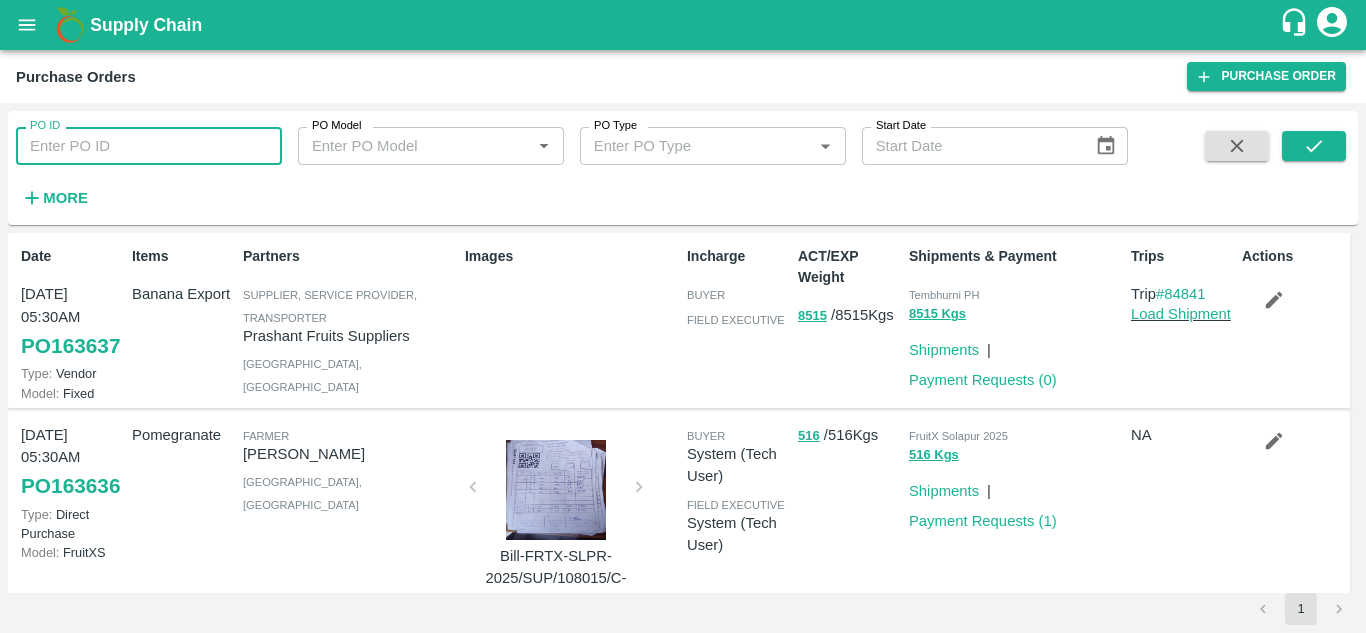 click on "PO ID" at bounding box center [149, 146] 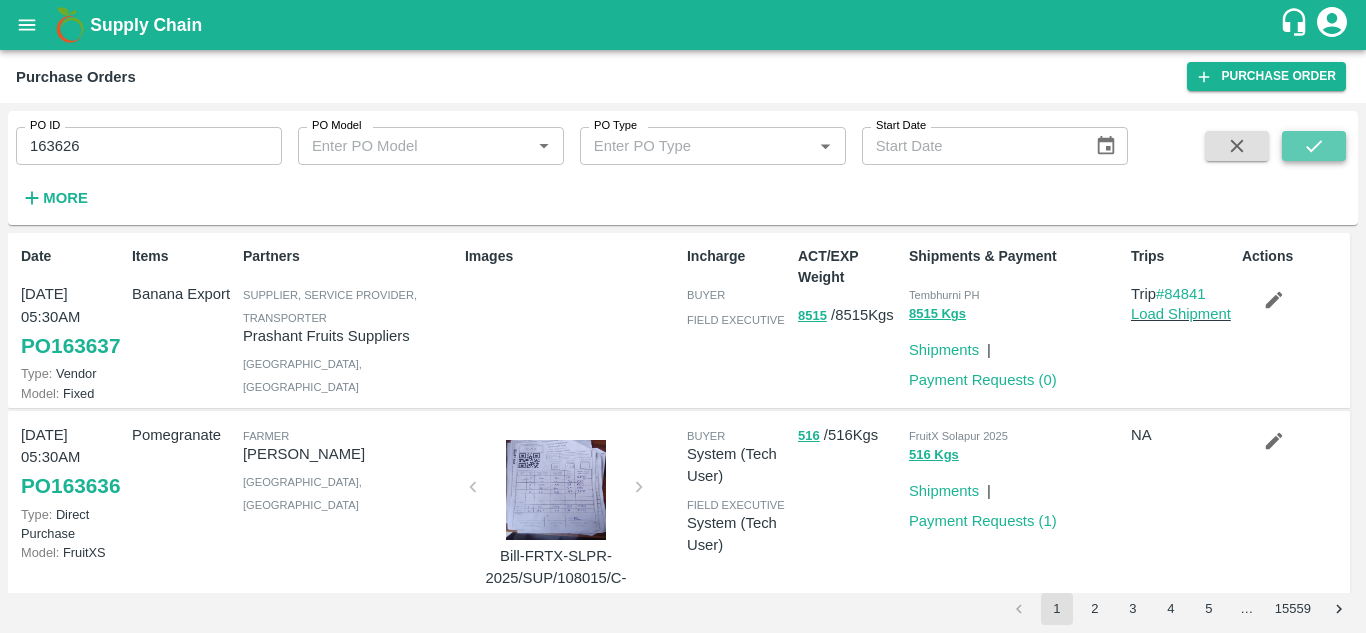 click 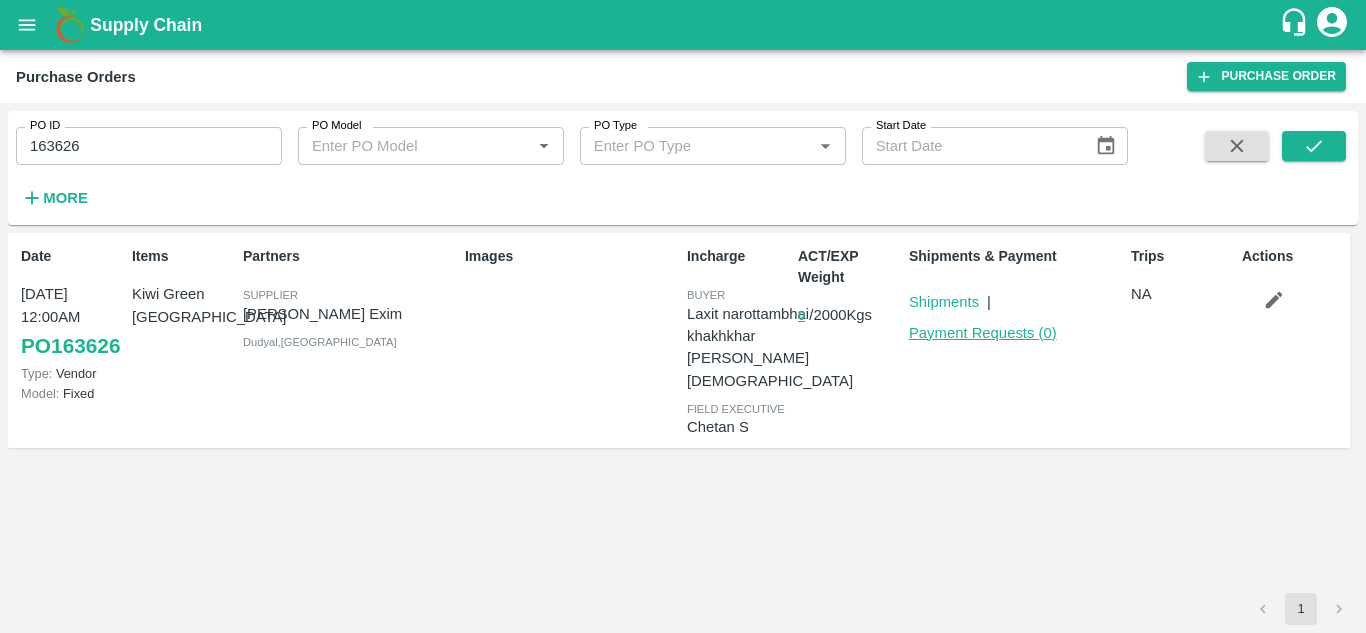 click on "Payment Requests ( 0 )" at bounding box center (983, 333) 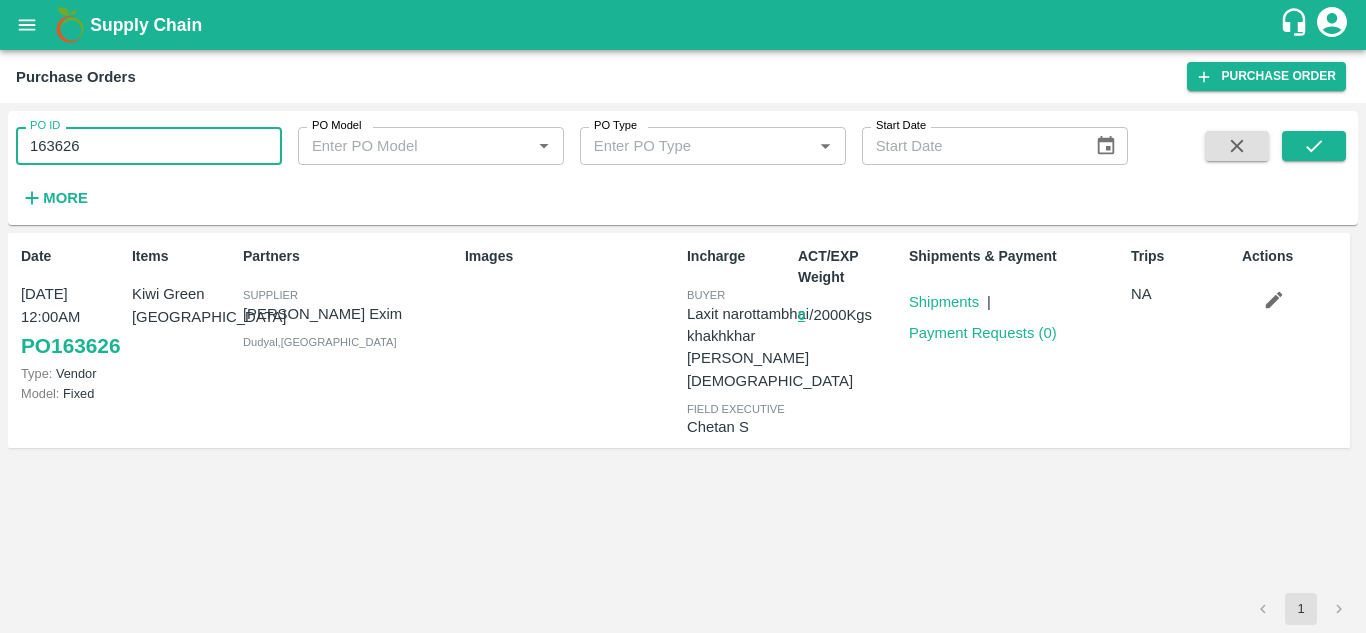 click on "163626" at bounding box center (149, 146) 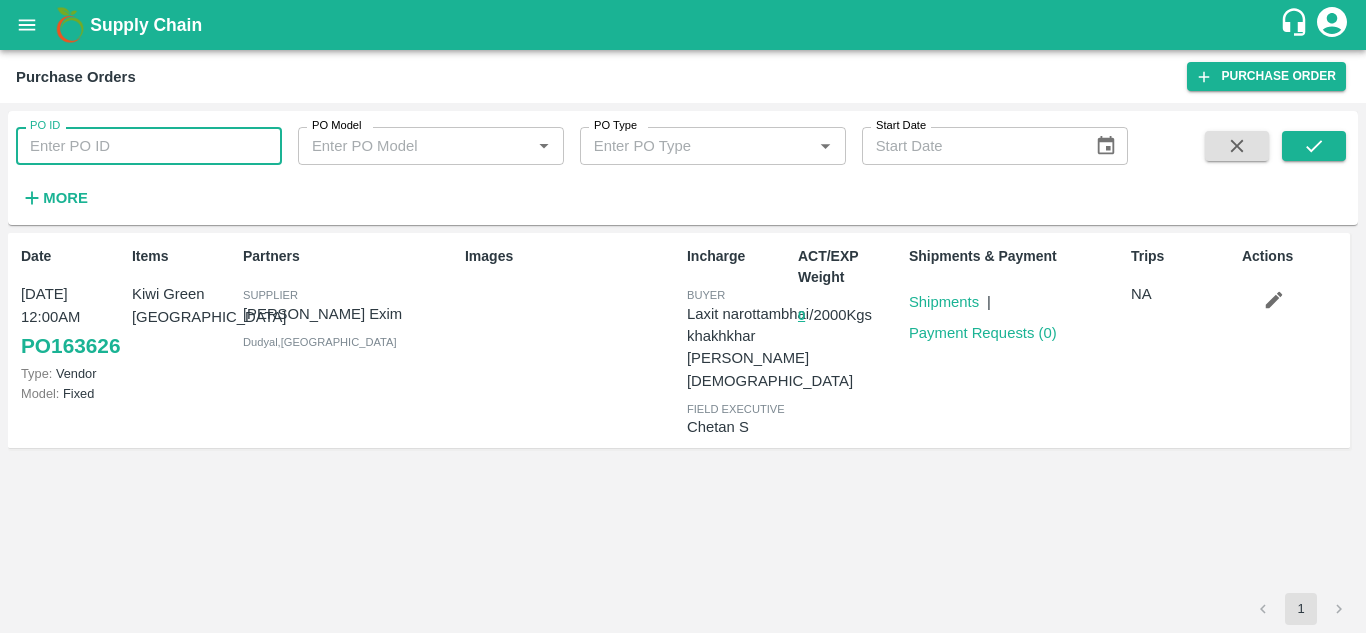 type 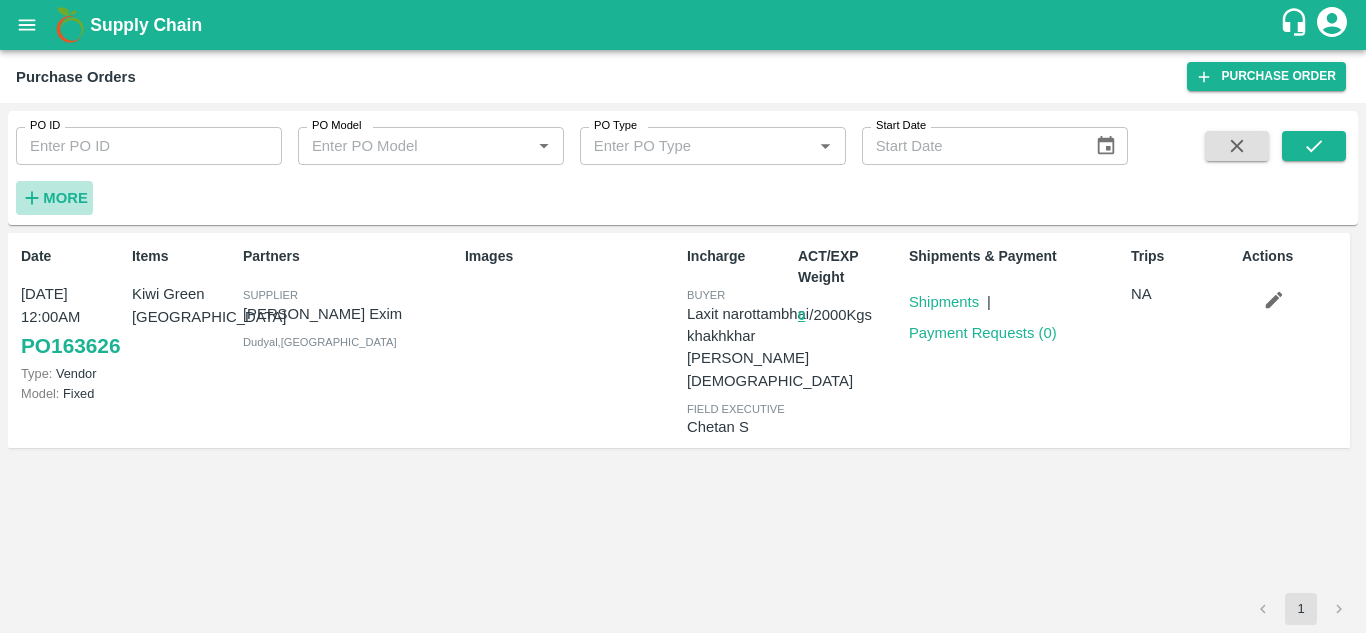 click on "More" at bounding box center (65, 198) 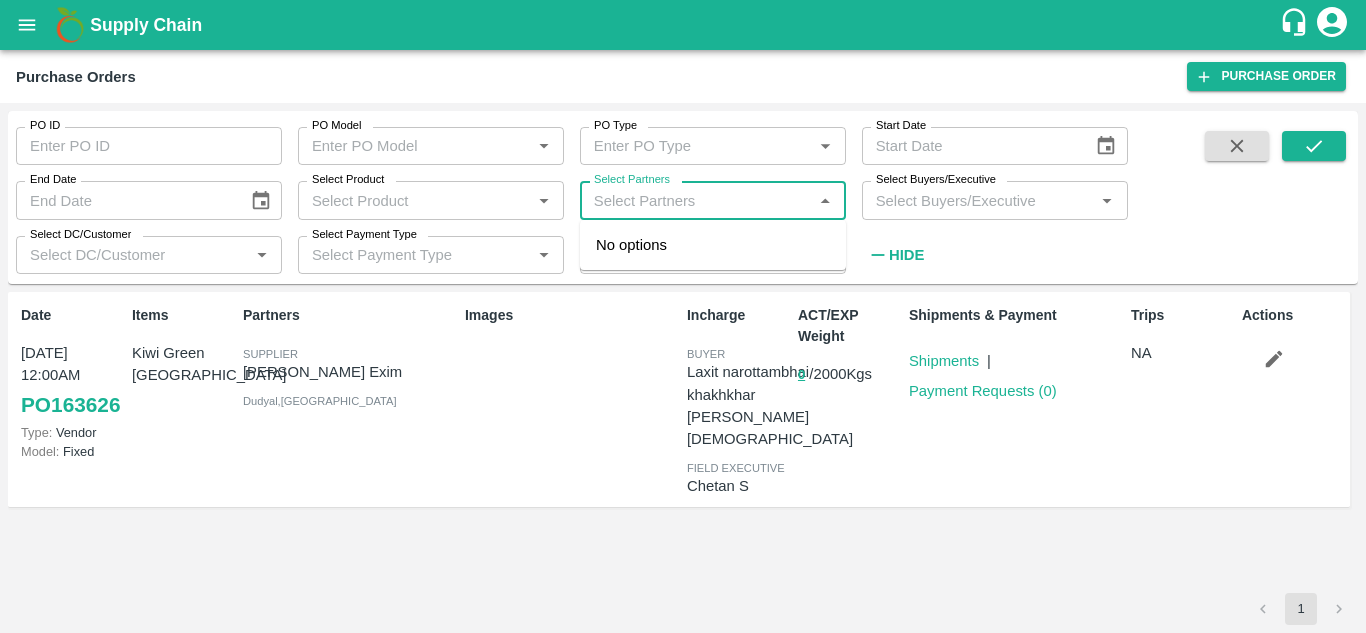 click on "Select Partners" at bounding box center [696, 200] 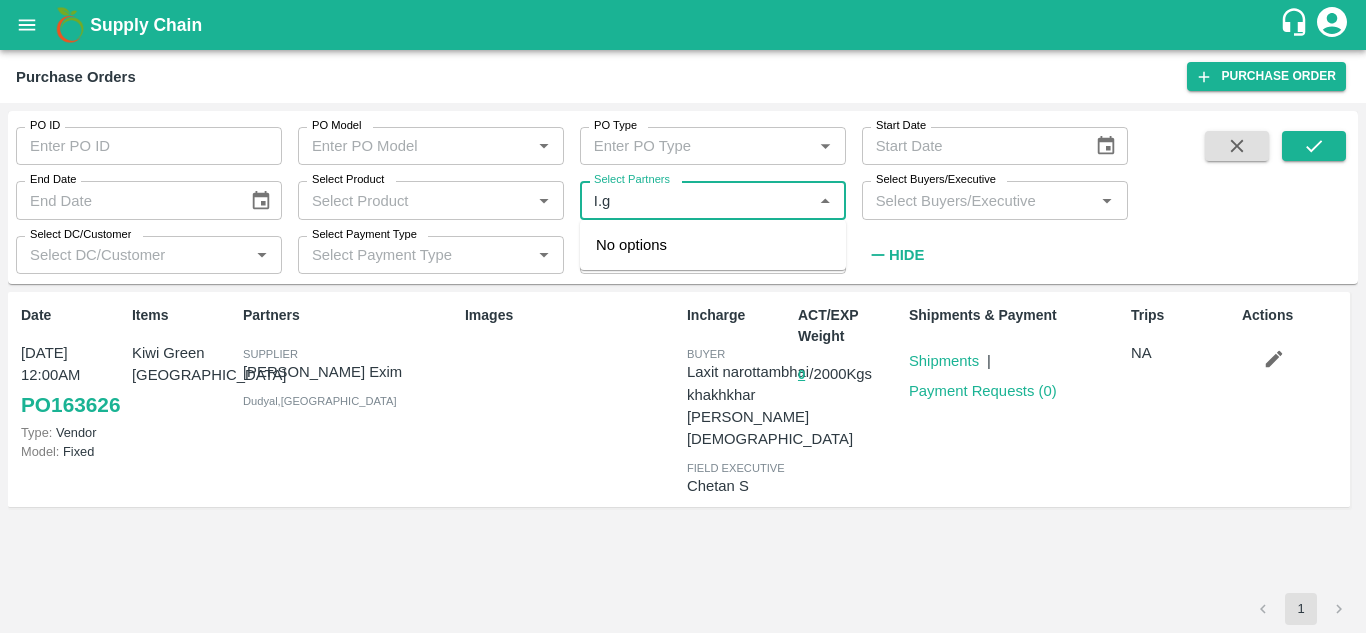 type on "I.g" 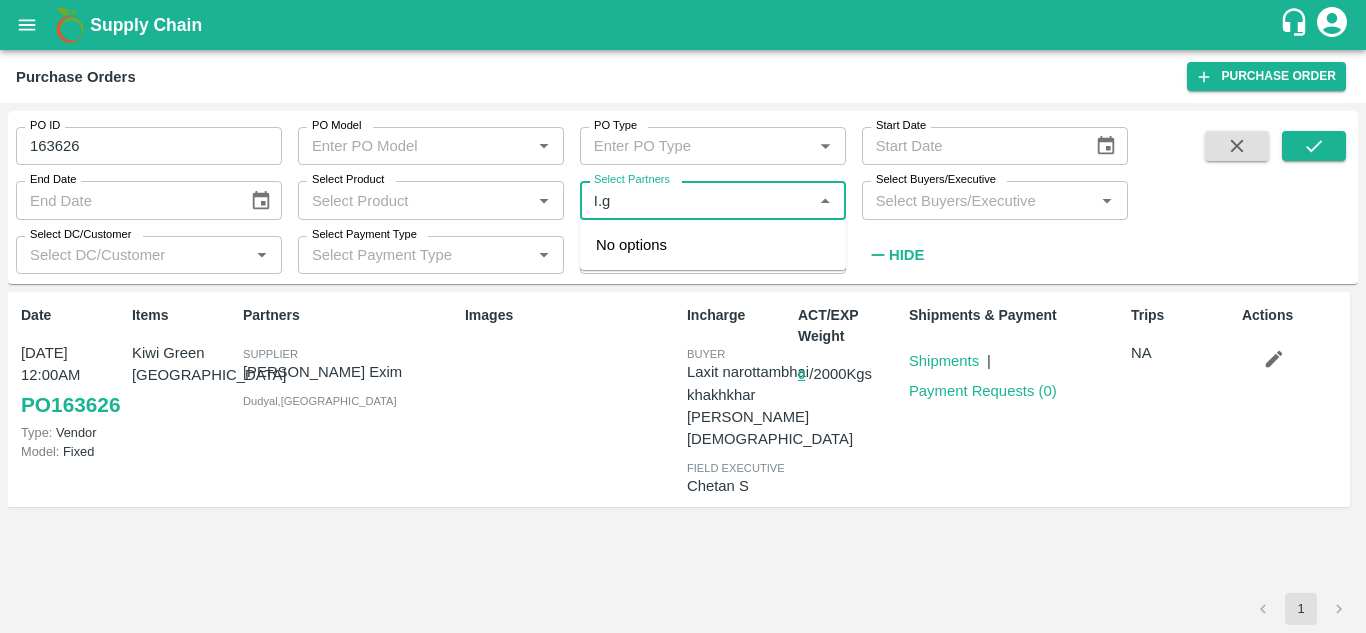 type 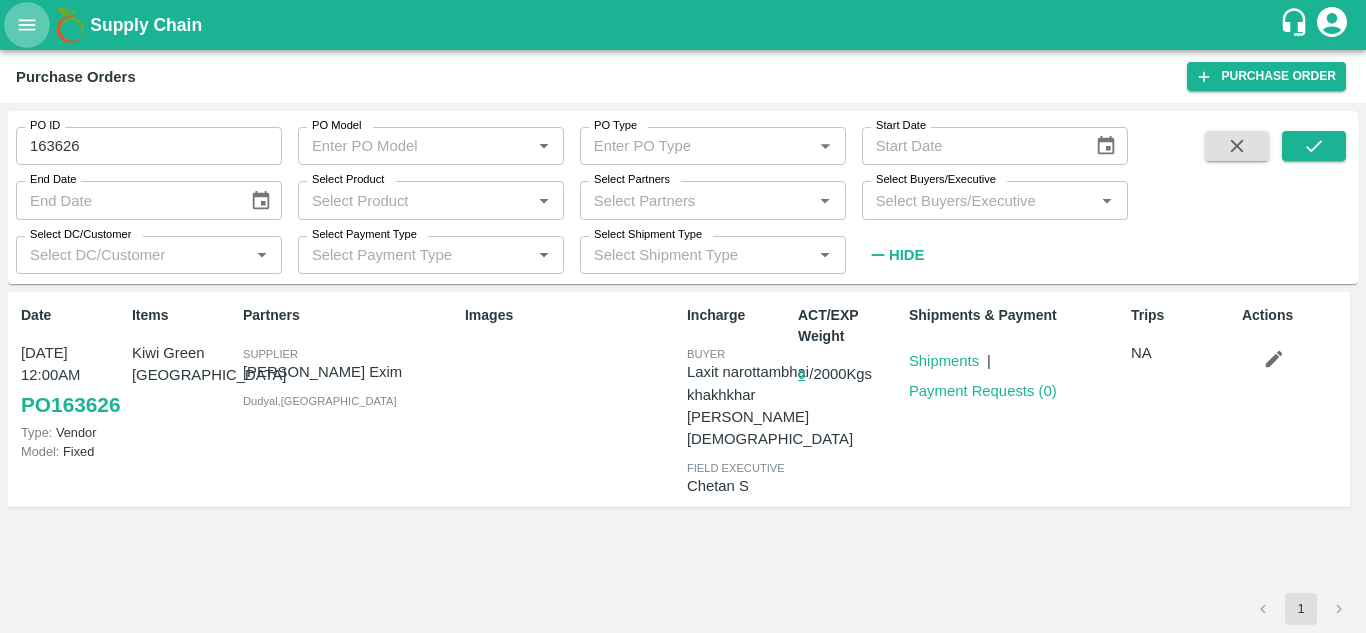 click at bounding box center [27, 25] 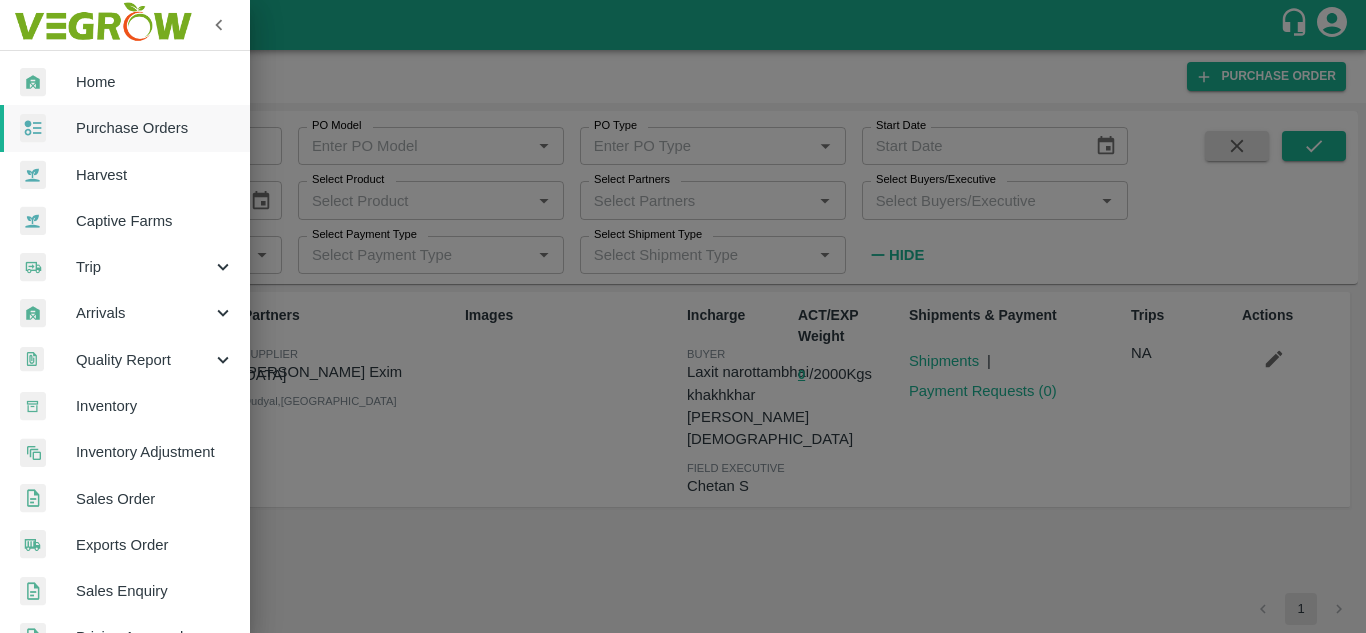 click on "Purchase Orders" at bounding box center (155, 128) 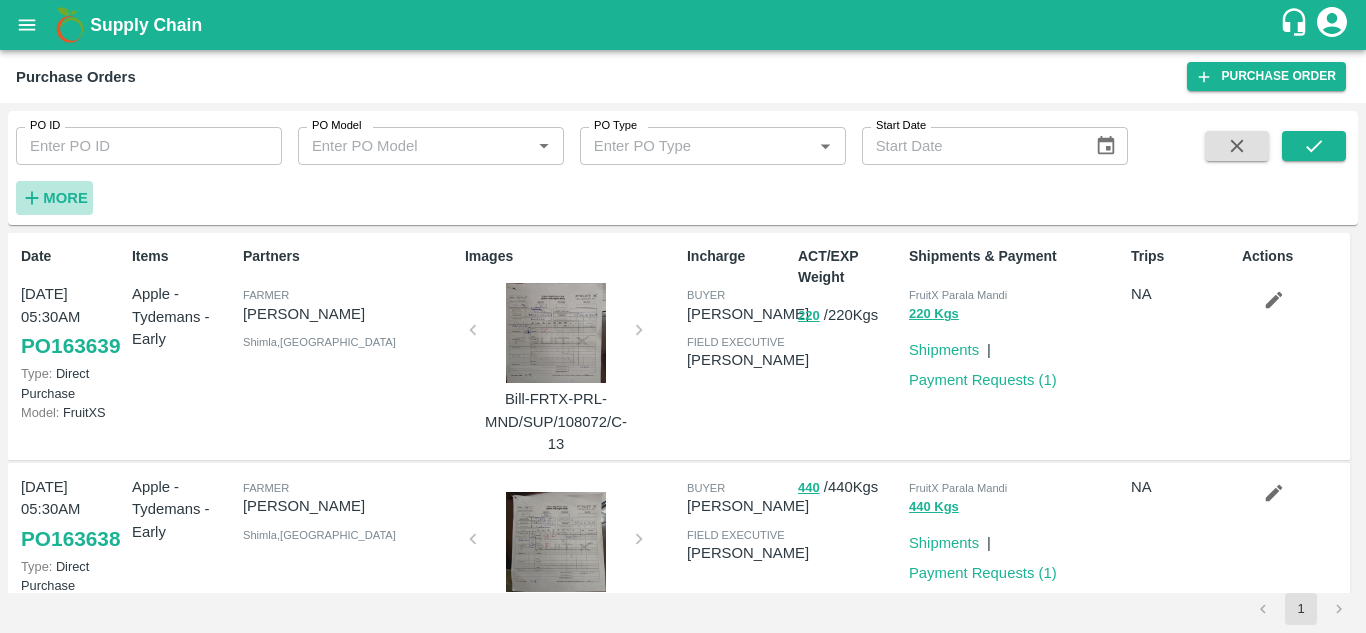 click on "More" at bounding box center (65, 198) 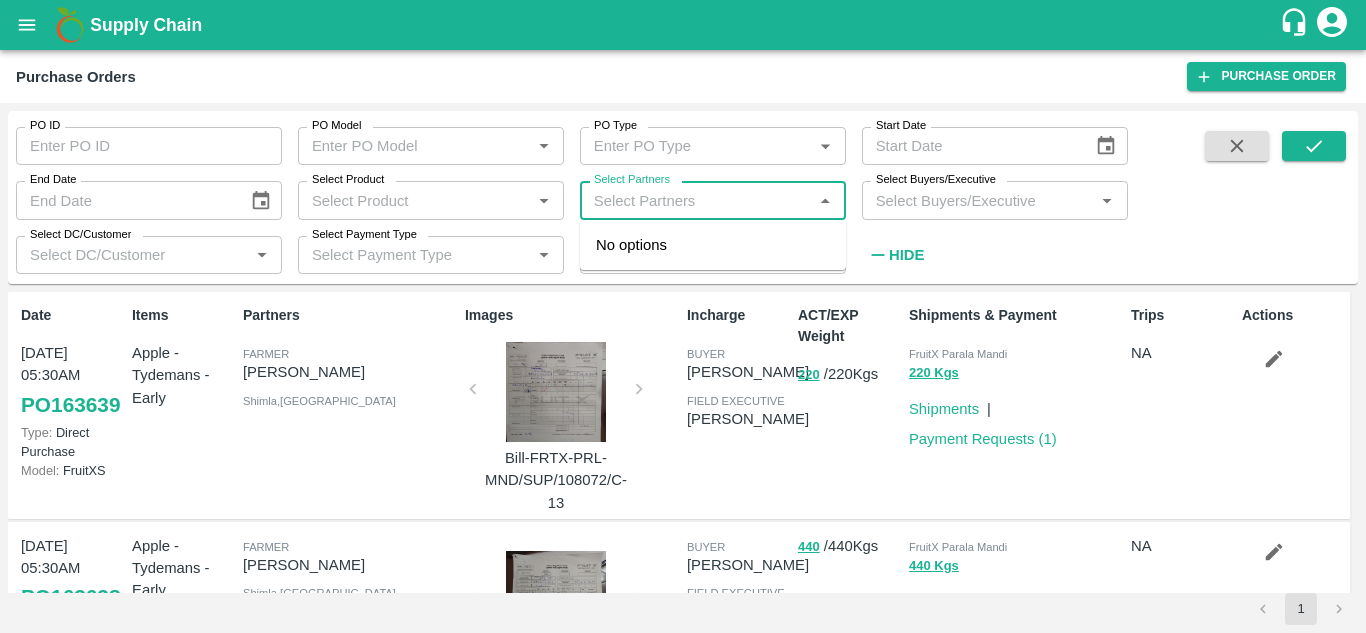 click on "Select Partners" at bounding box center (696, 200) 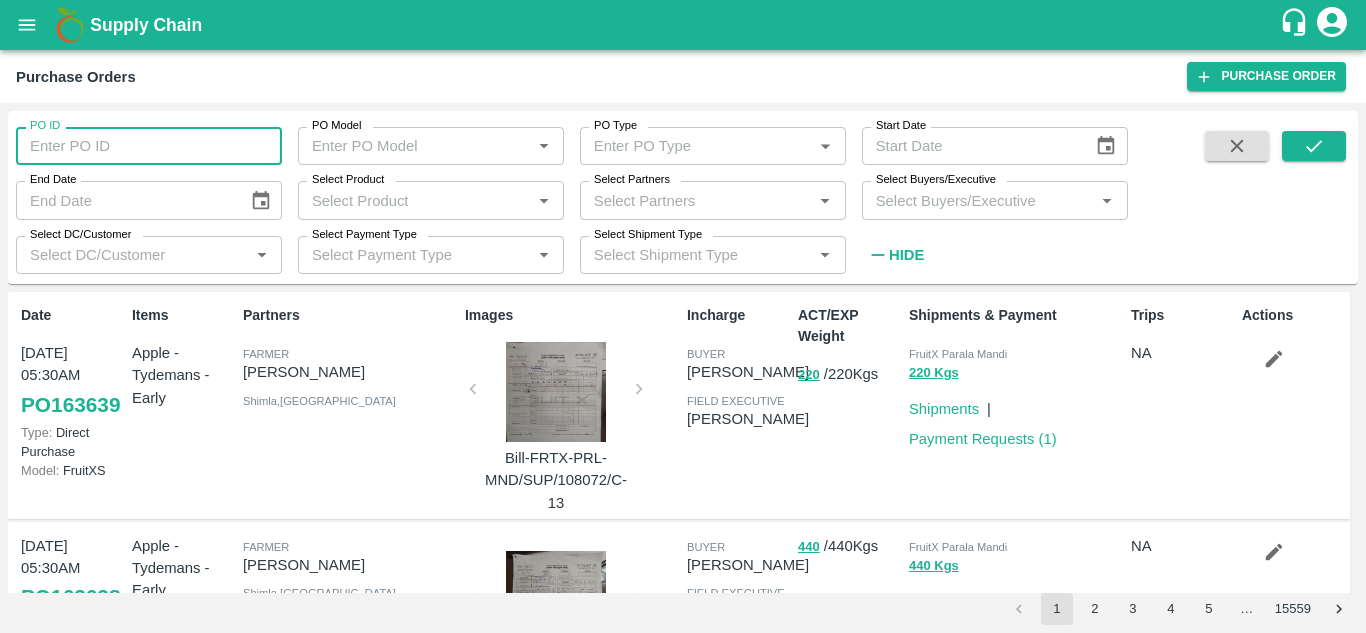 click on "PO ID" at bounding box center [149, 146] 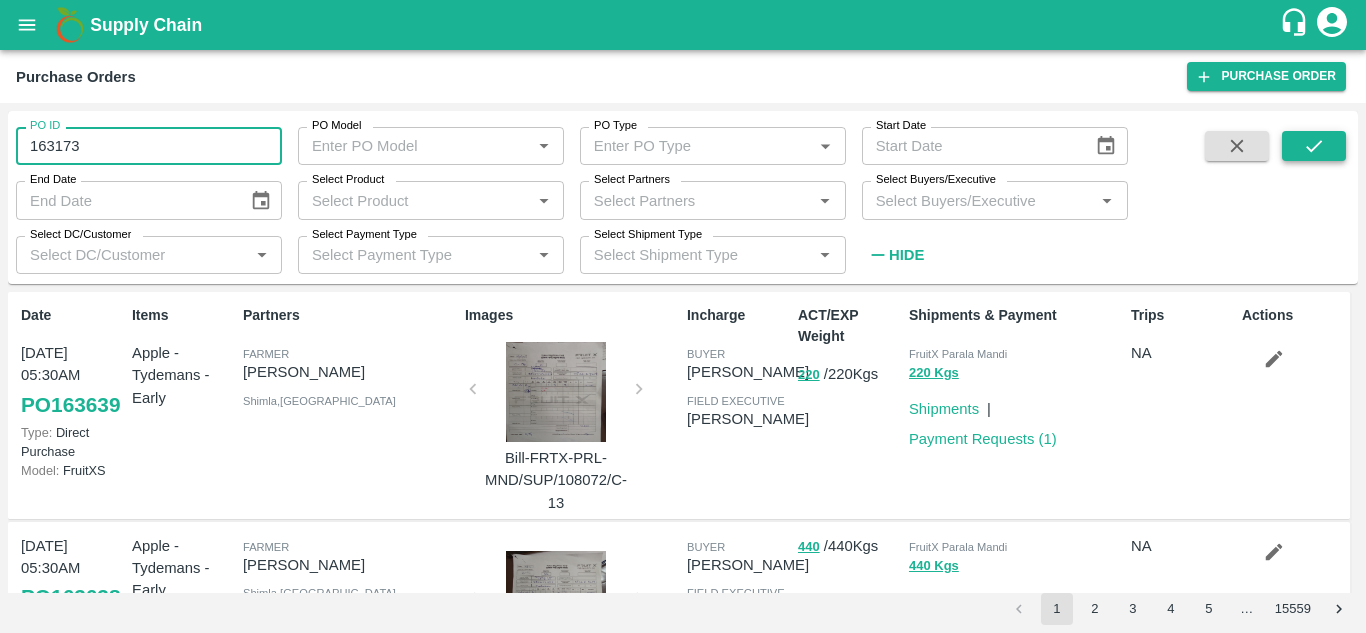 type on "163173" 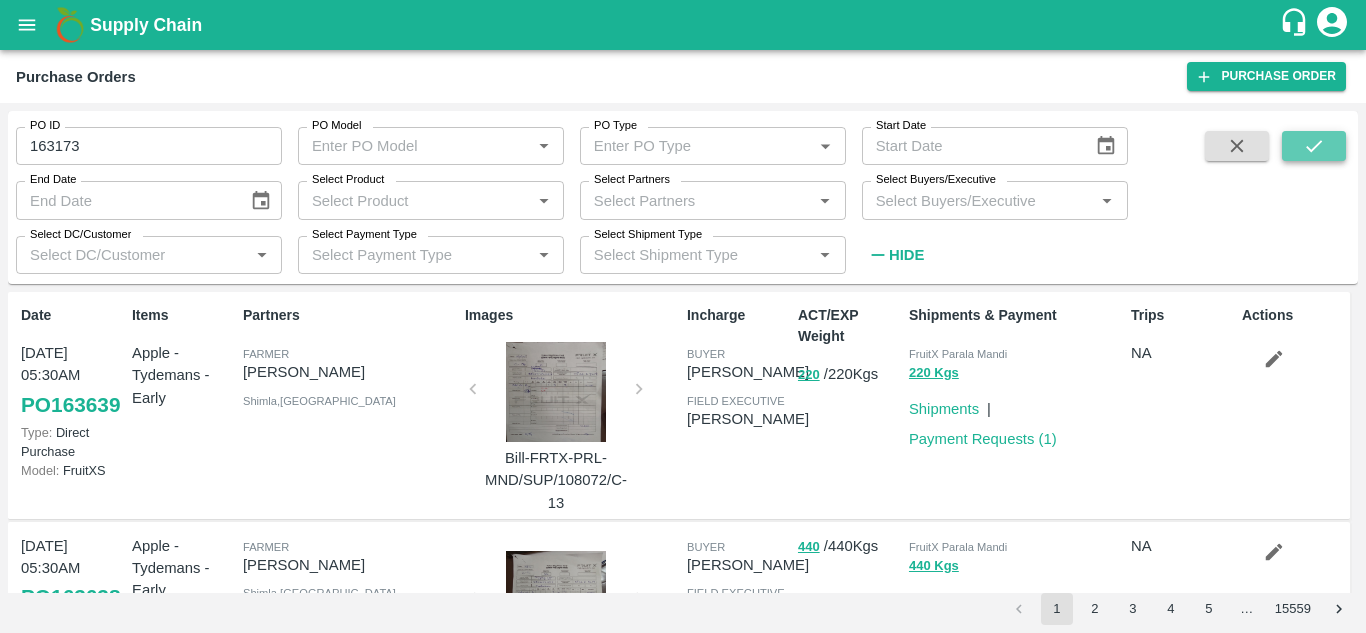 click 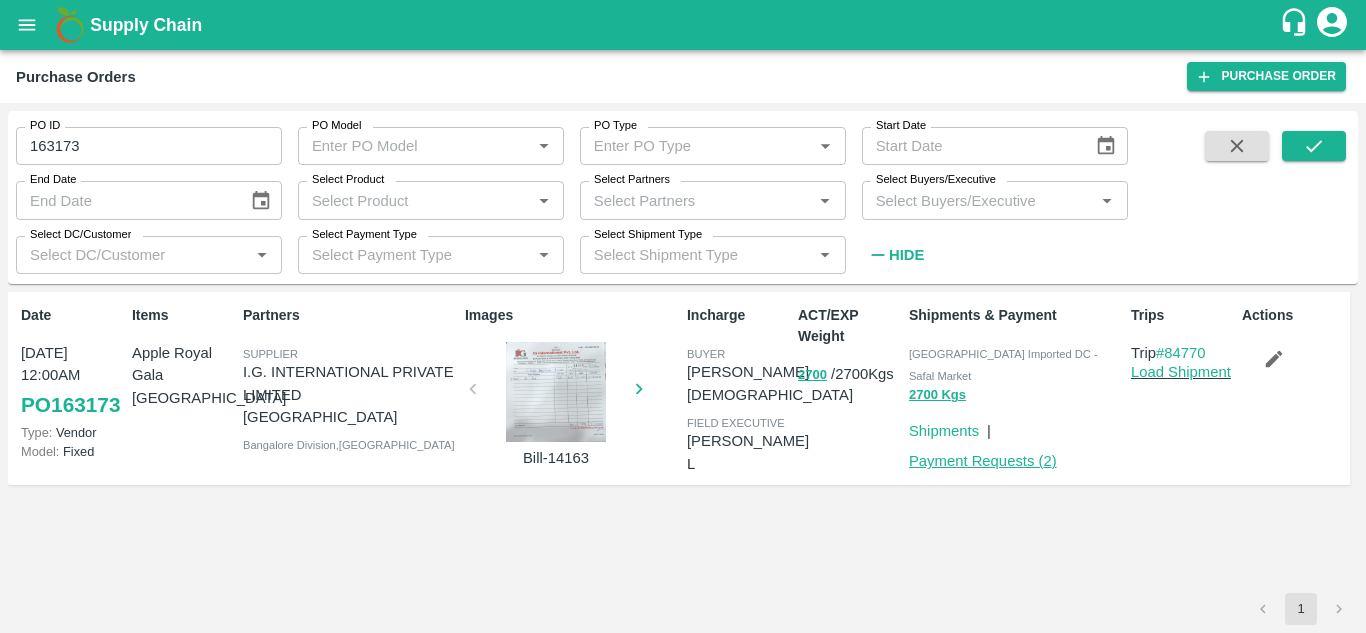click on "Payment Requests ( 2 )" at bounding box center [983, 461] 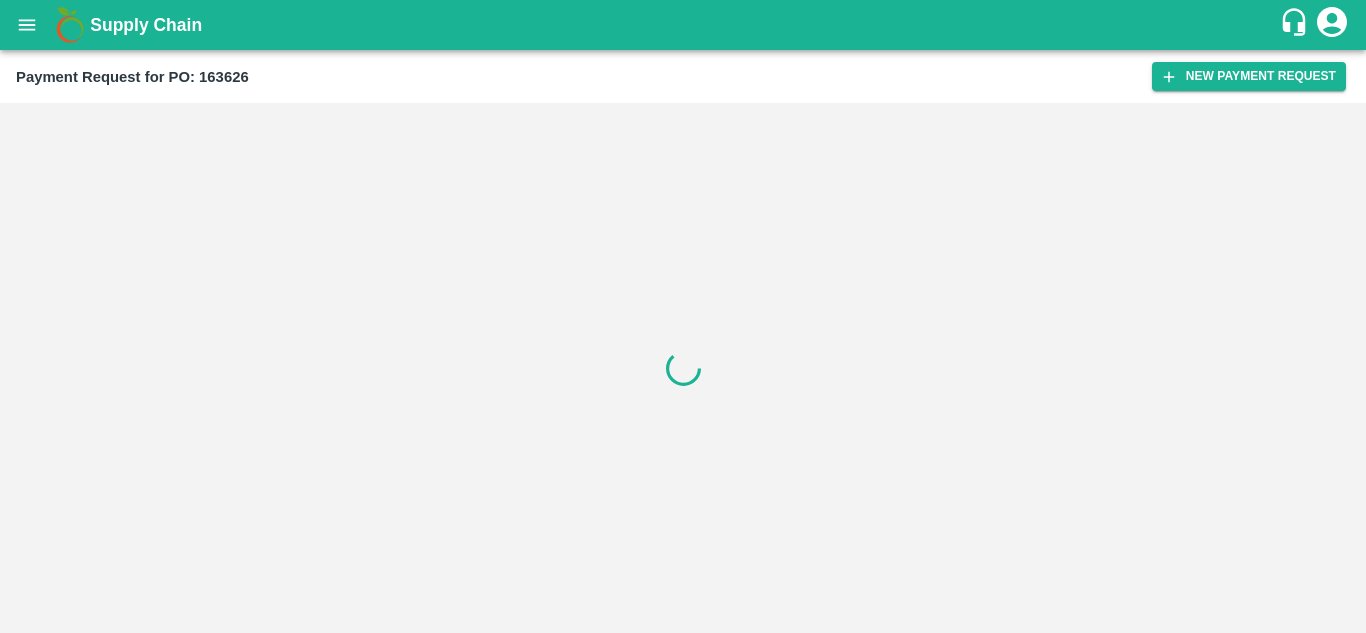 scroll, scrollTop: 0, scrollLeft: 0, axis: both 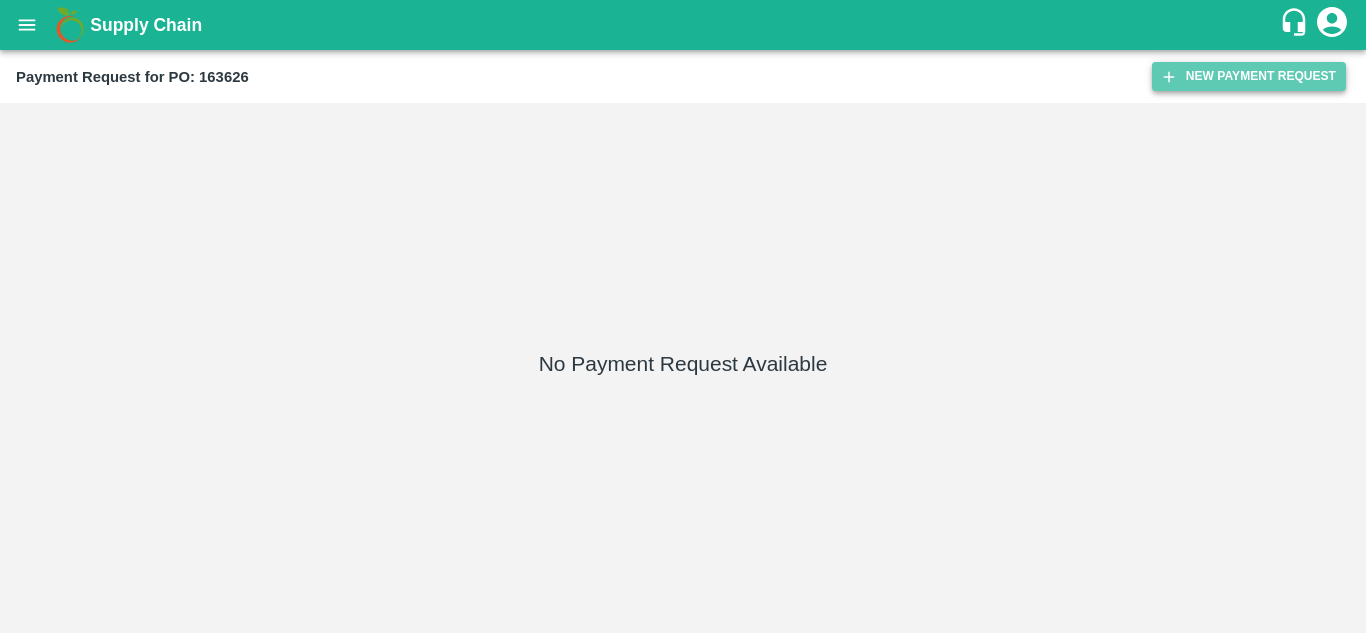 click on "New Payment Request" at bounding box center (1249, 76) 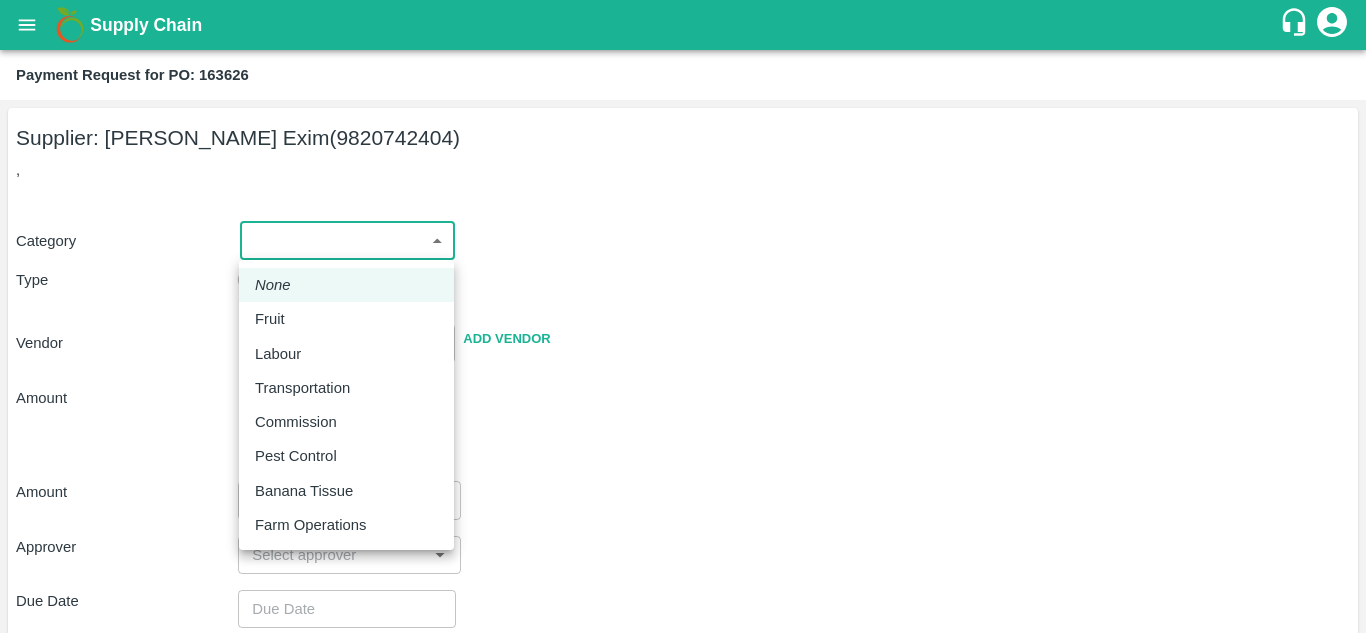 click on "Supply Chain Payment Request for PO: 163626 Supplier:    Abhinandan Exim  (9820742404) ,  Category ​ ​ Type Advance Bill Vendor ​ Add Vendor Amount Total value Per Kg ​ Amount ​ Approver ​ Due Date ​  Priority  Low  High Comment x ​ Attach bill Cancel Save Mumbai Imported DC Bangalore Imported DC - Safal Market Delhi Imported DC MDC Bhubaneswar Bangalore DC MDC Cochin Modern Trade Bangalore DC Ahmedabad virtual imported DC Chennai DC Hyderabad DC B2R Bangalore  FruitX Delhi Direct Customer Hanshu Sharma Logout None Fruit Labour Transportation Commission Pest Control Banana Tissue Farm Operations" at bounding box center [683, 316] 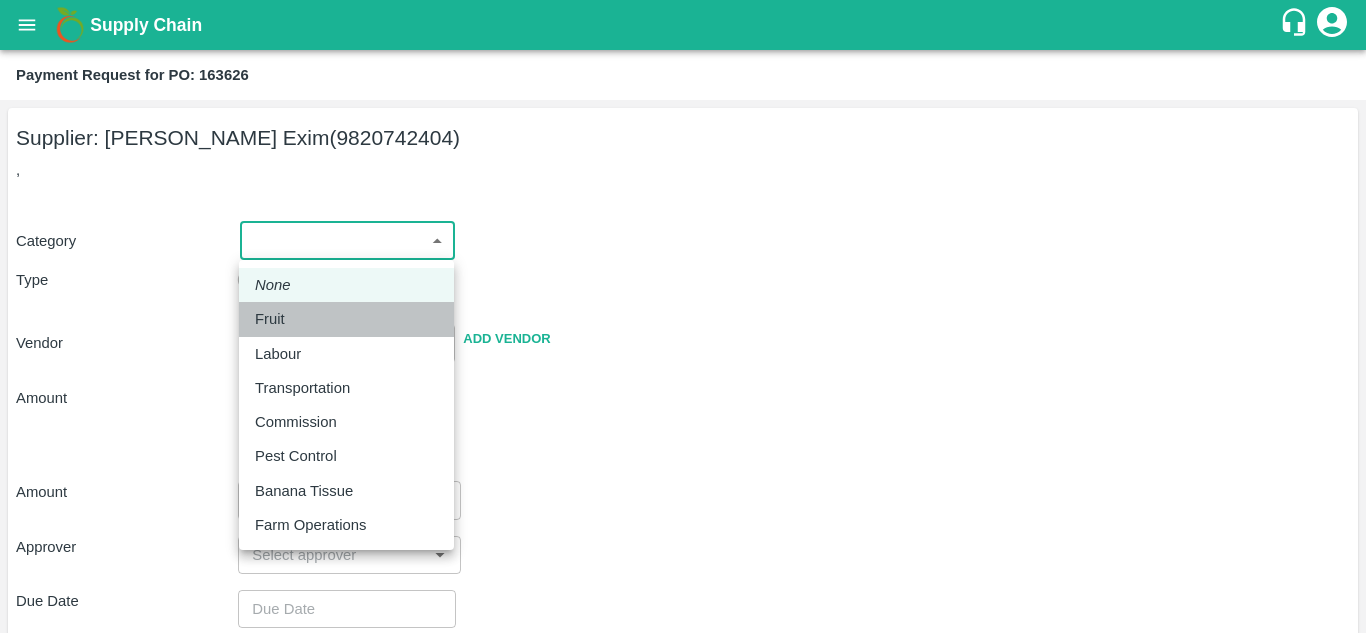 click on "Fruit" at bounding box center [270, 319] 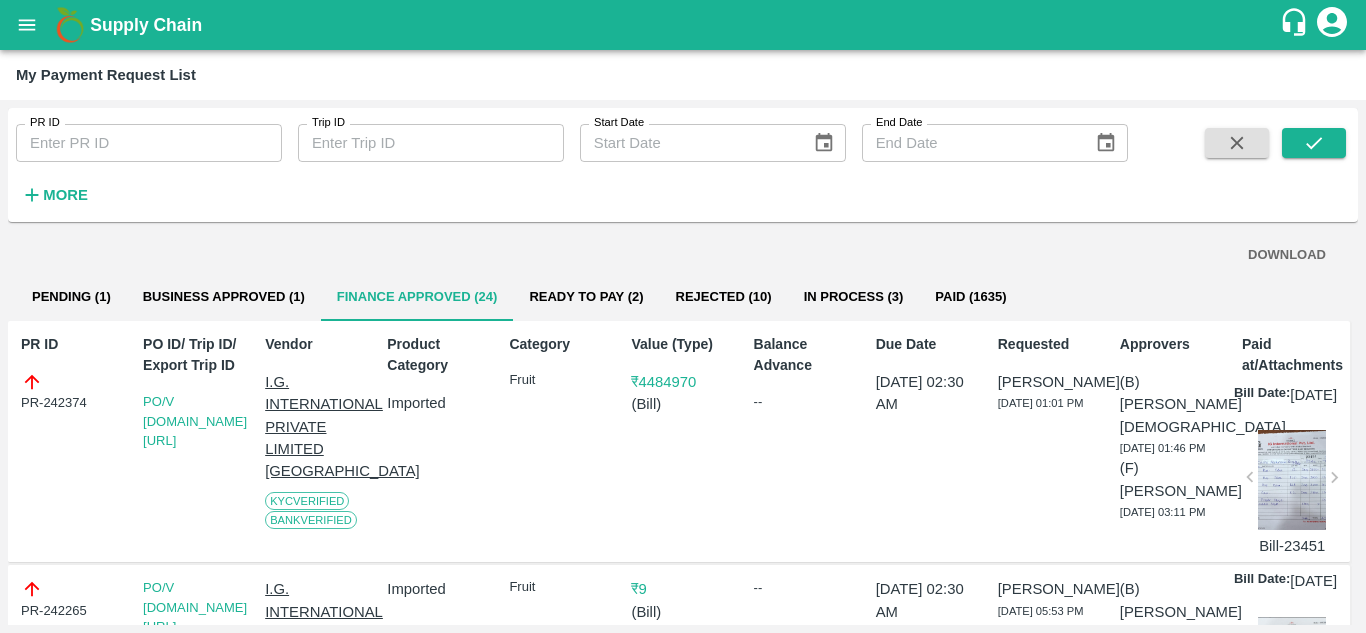 scroll, scrollTop: 0, scrollLeft: 0, axis: both 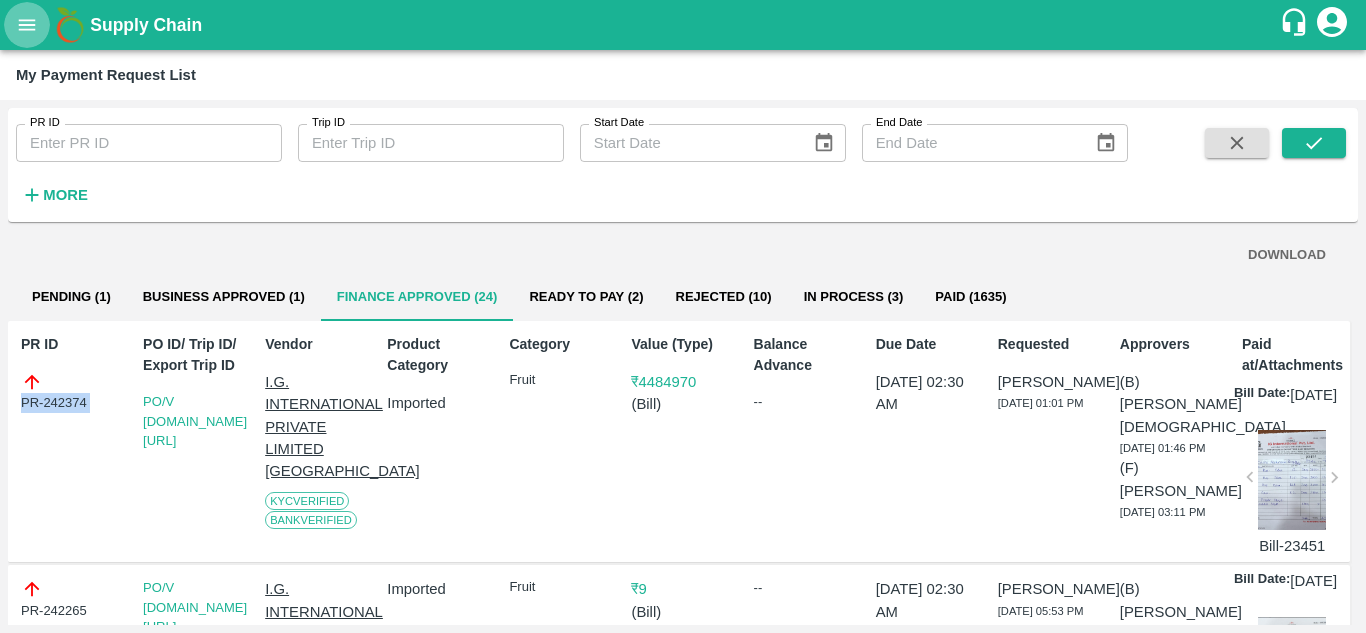 click 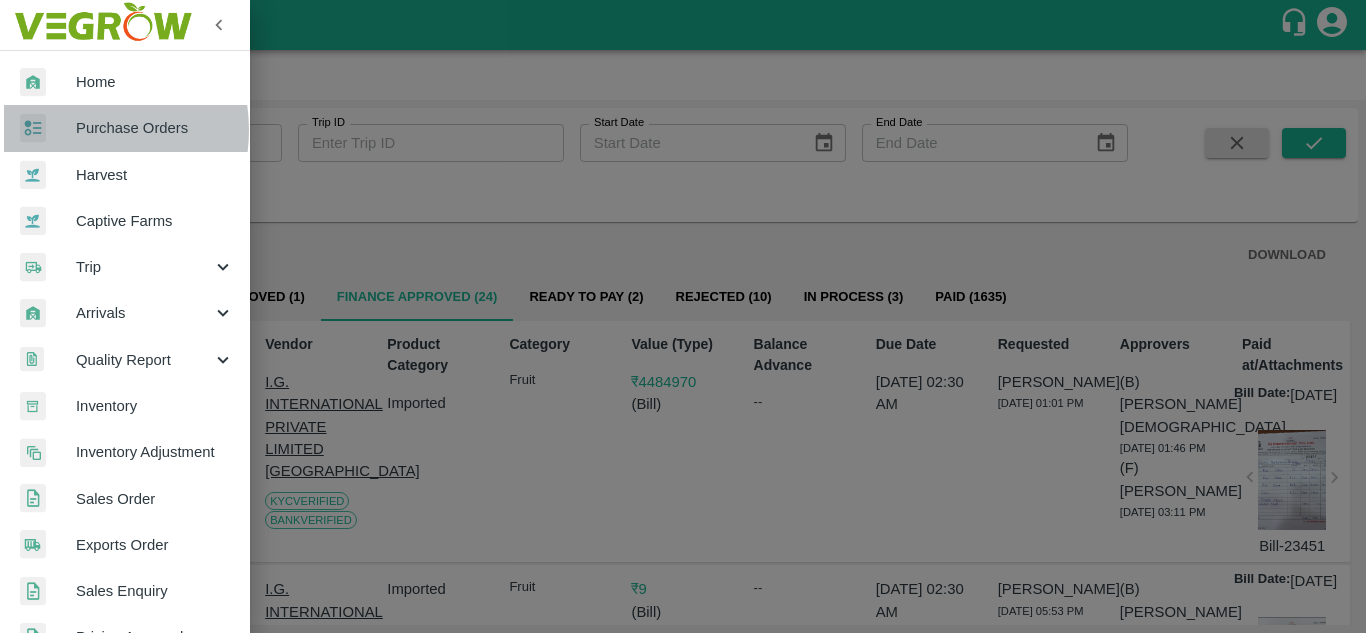 click at bounding box center [48, 128] 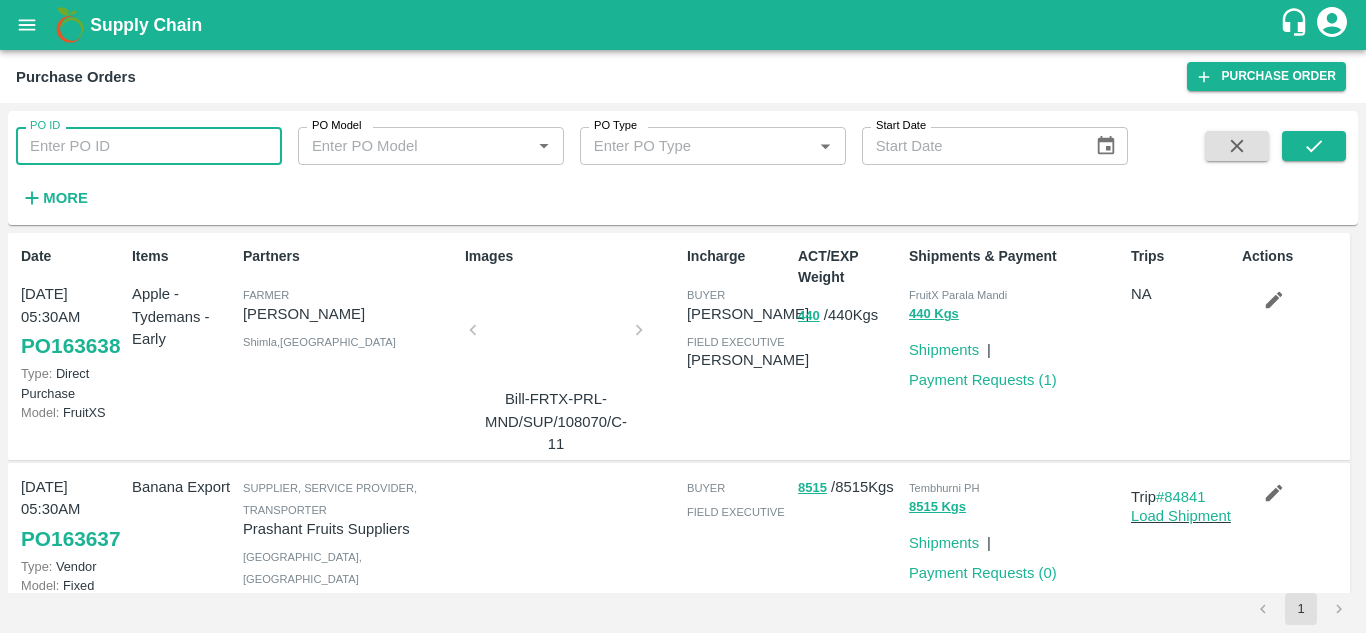 click on "PO ID" at bounding box center [149, 146] 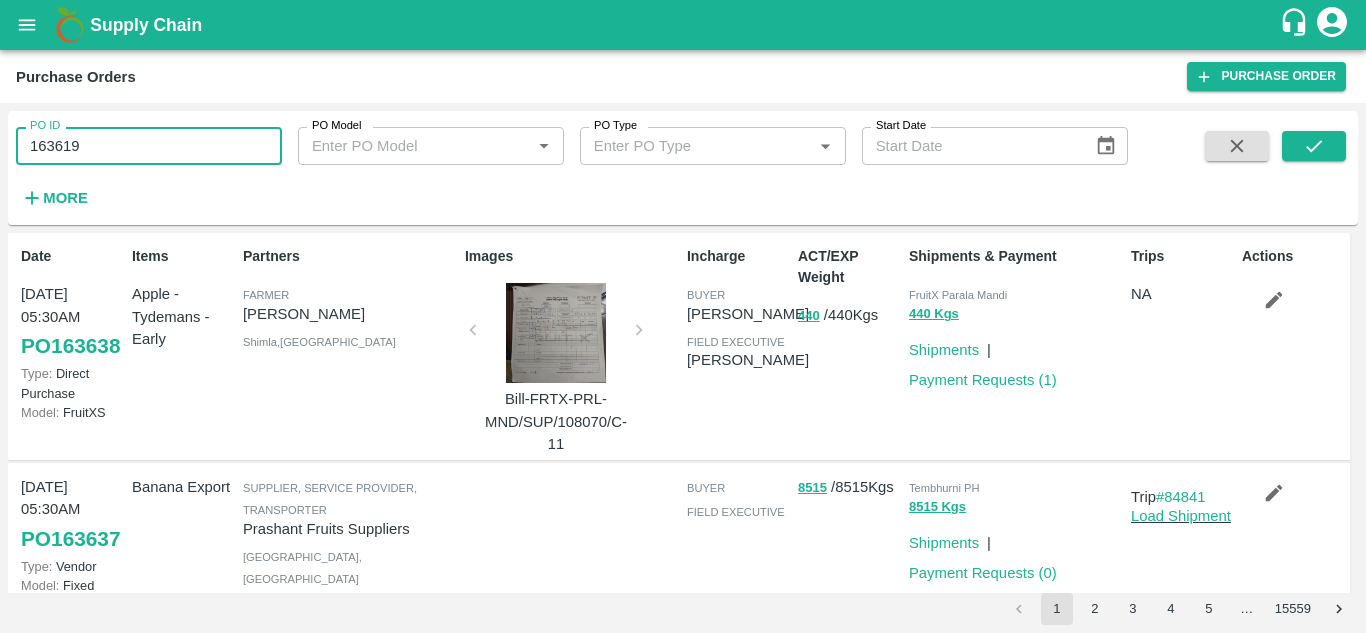 type on "163619" 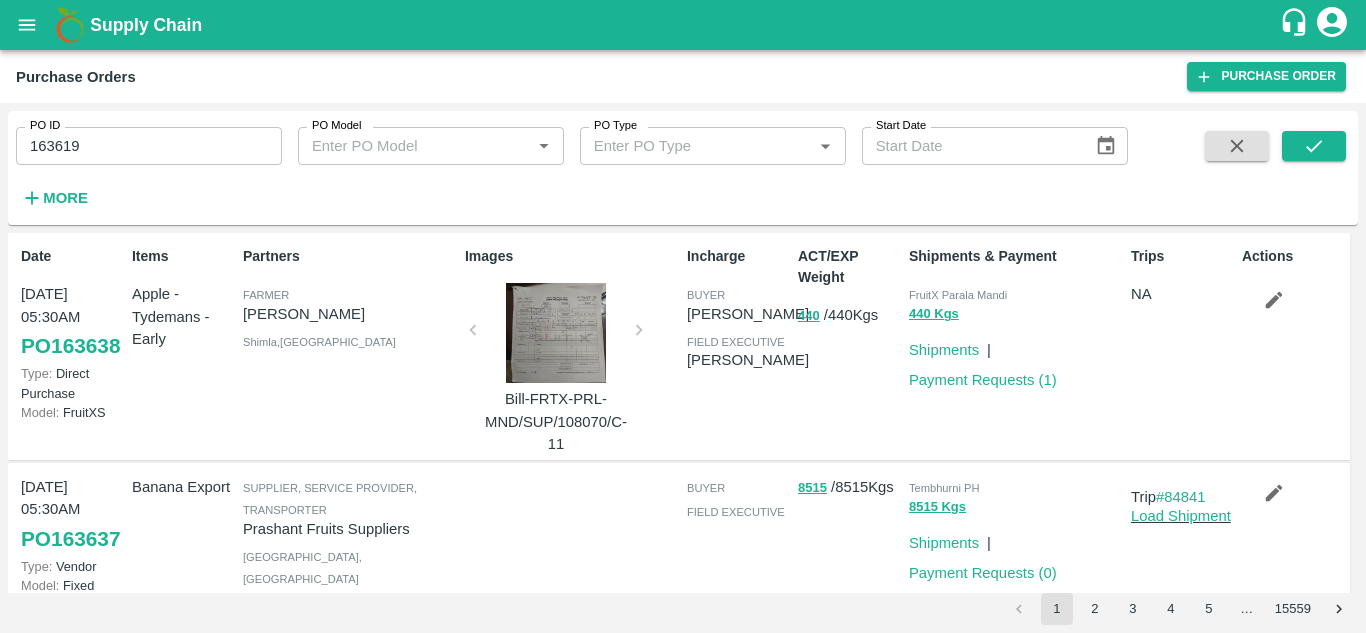 click on "PO ID 163619 PO ID PO Model PO Model   * PO Type PO Type   * Start Date Start Date More" at bounding box center [683, 168] 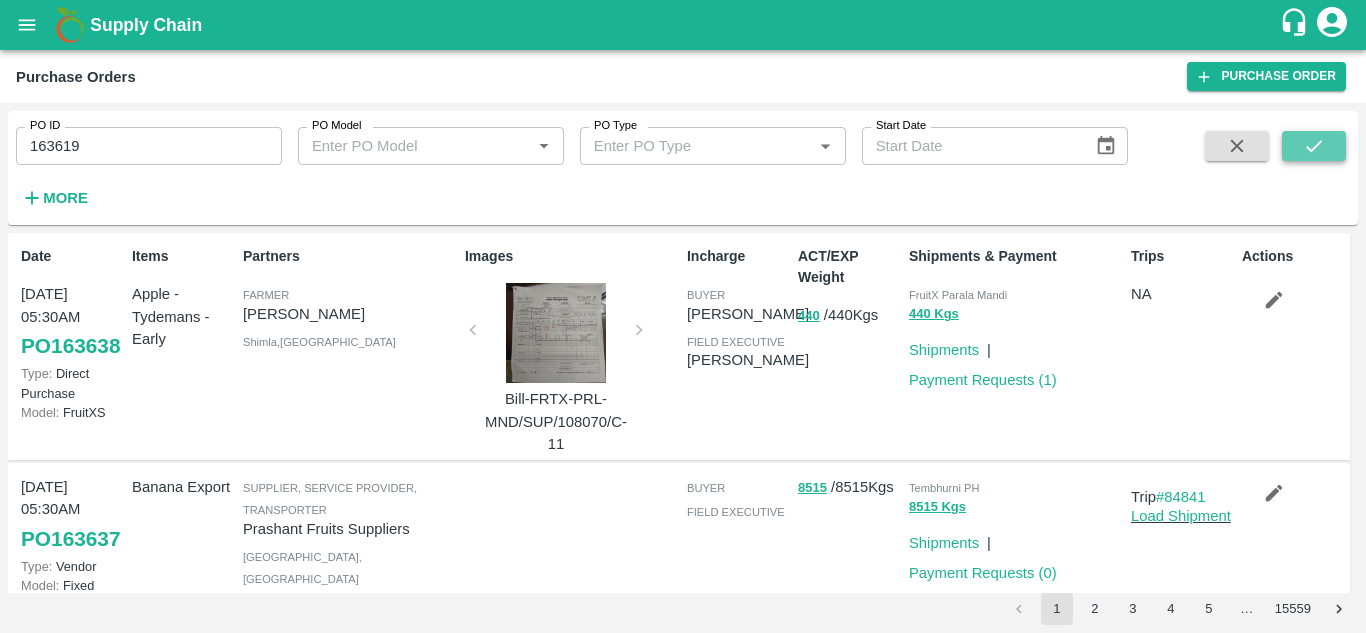 click 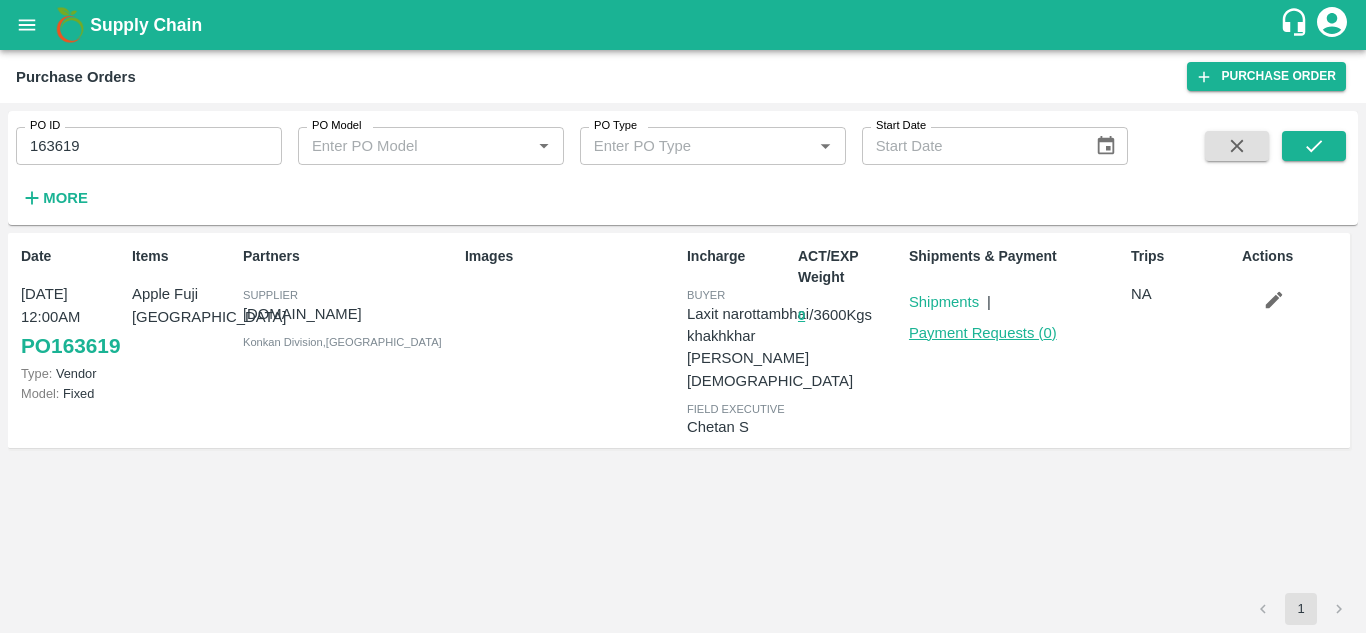 click on "Payment Requests ( 0 )" at bounding box center [983, 333] 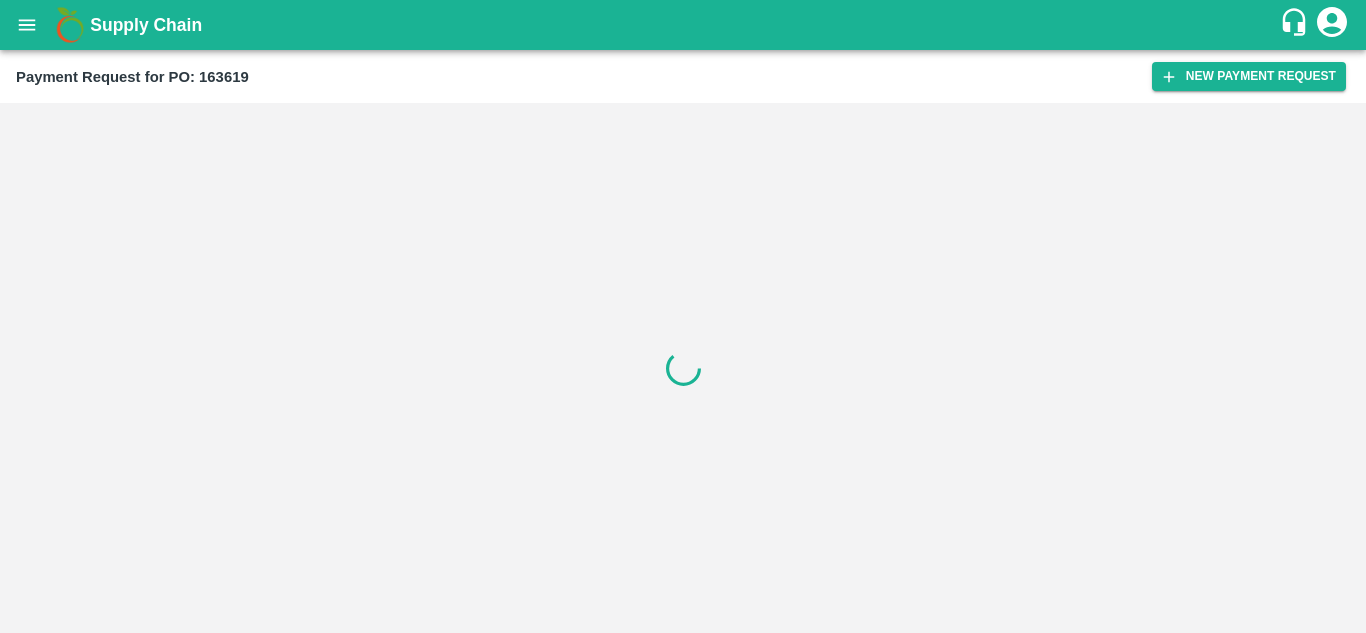 scroll, scrollTop: 0, scrollLeft: 0, axis: both 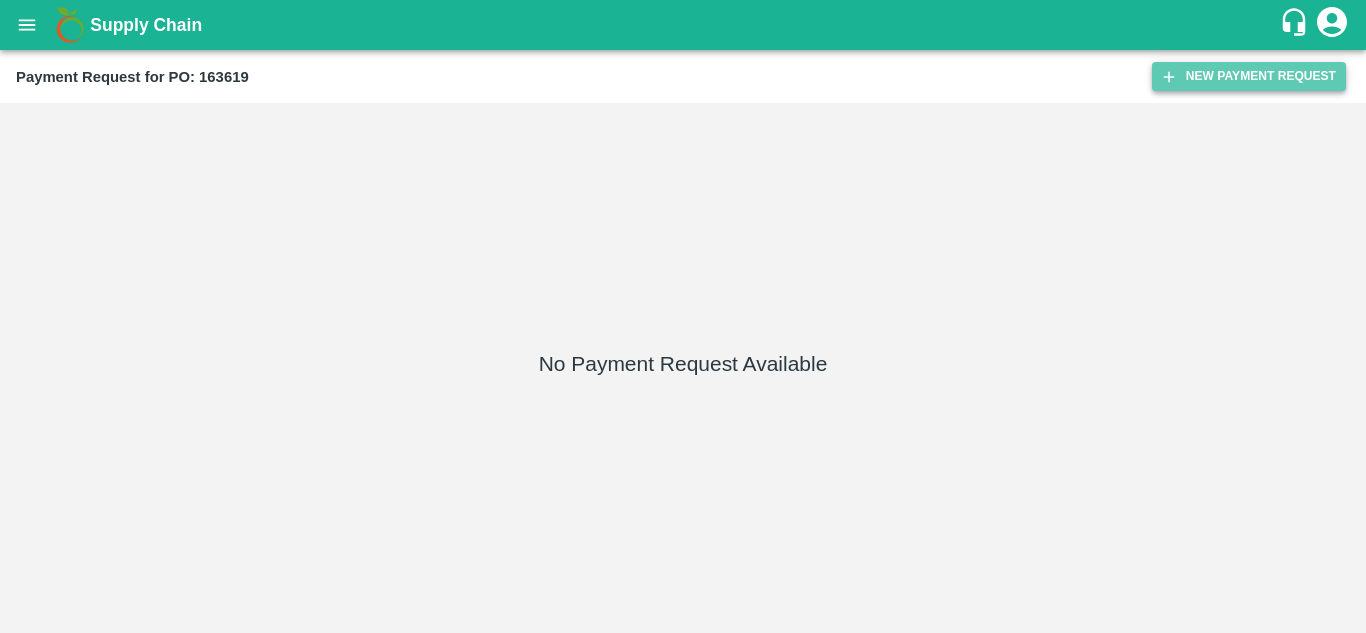 click on "New Payment Request" at bounding box center [1249, 76] 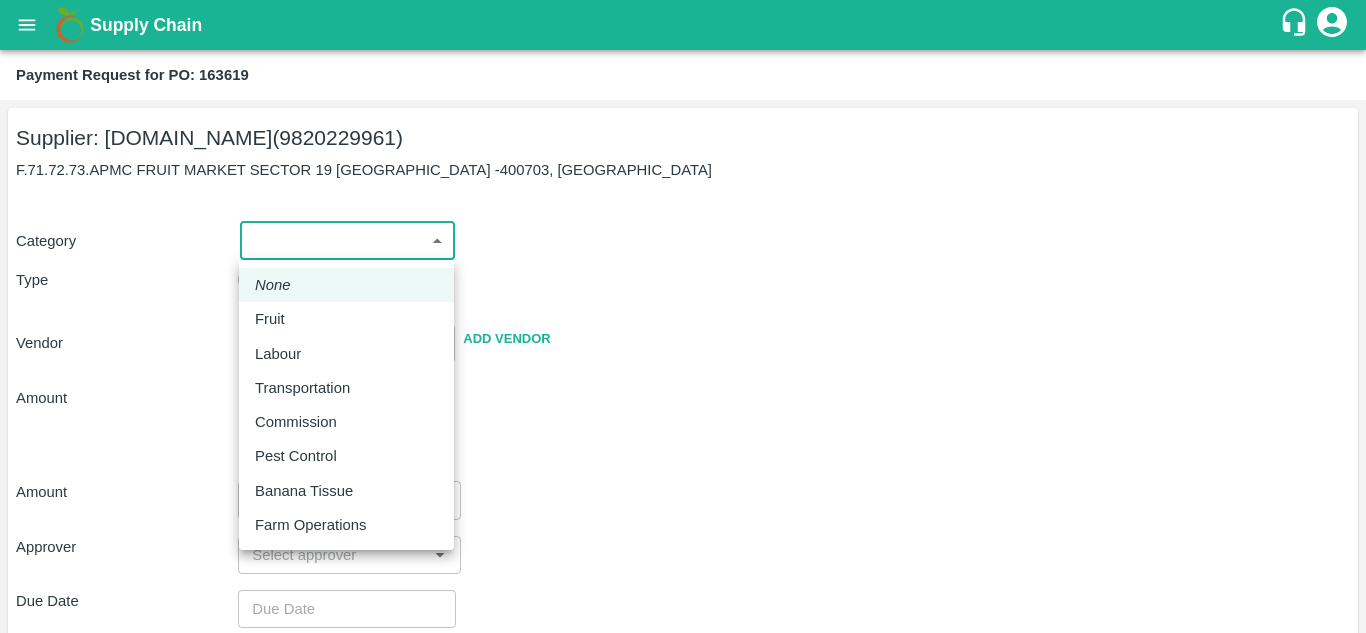 click on "Supply Chain Payment Request for PO: 163619 Supplier:    B.F.C.ENTERPRISES  (9820229961) F.71.72.73.APMC FRUIT MARKET SECTOR 19 TURBHE VASHI NAVI MUMBAI -400703, Thane Category ​ ​ Type Advance Bill Vendor ​ Add Vendor Amount Total value Per Kg ​ Amount ​ Approver ​ Due Date ​  Priority  Low  High Comment x ​ Attach bill Cancel Save Mumbai Imported DC Bangalore Imported DC - Safal Market Delhi Imported DC MDC Bhubaneswar Bangalore DC MDC Cochin Modern Trade Bangalore DC Ahmedabad virtual imported DC Chennai DC Hyderabad DC B2R Bangalore  FruitX Delhi Direct Customer Hanshu Sharma Logout None Fruit Labour Transportation Commission Pest Control Banana Tissue Farm Operations" at bounding box center [683, 316] 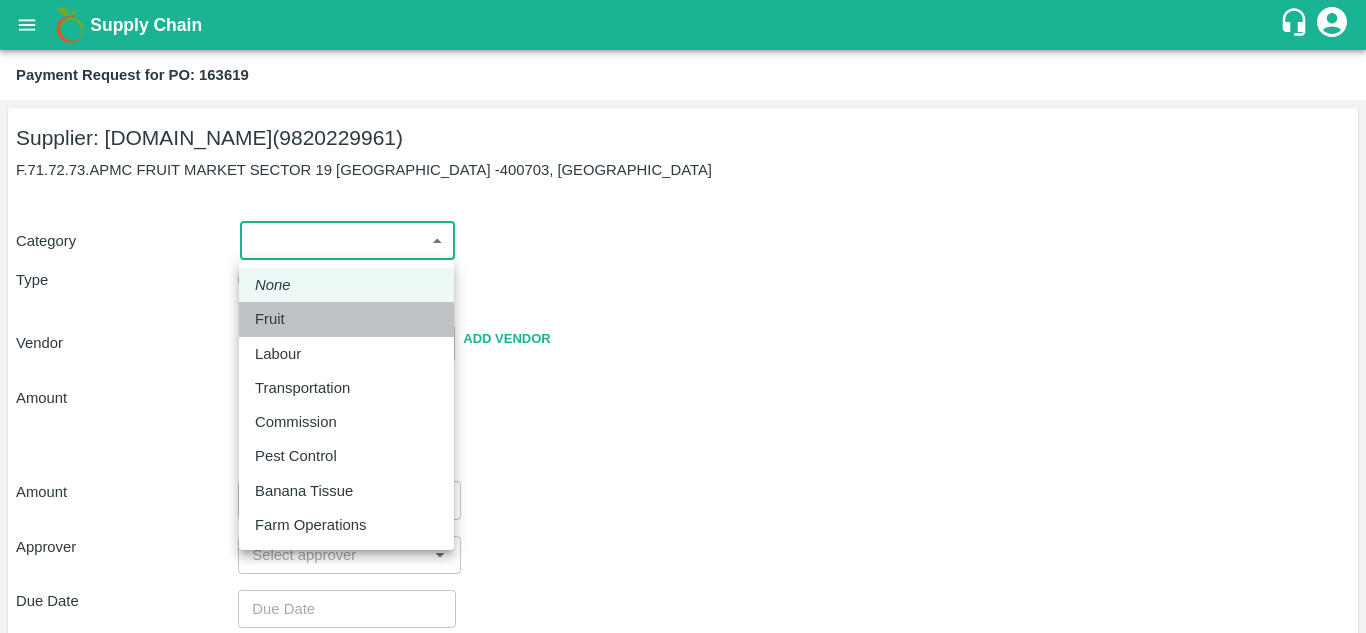 click on "Fruit" at bounding box center [270, 319] 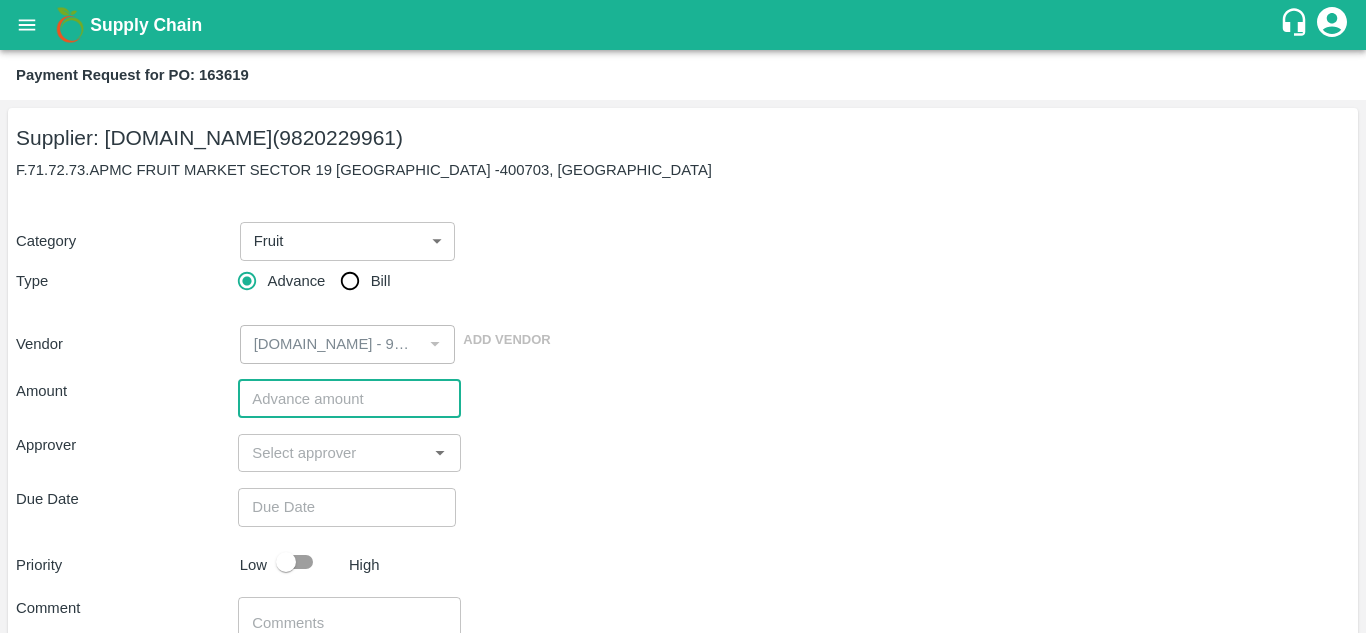 click at bounding box center (349, 399) 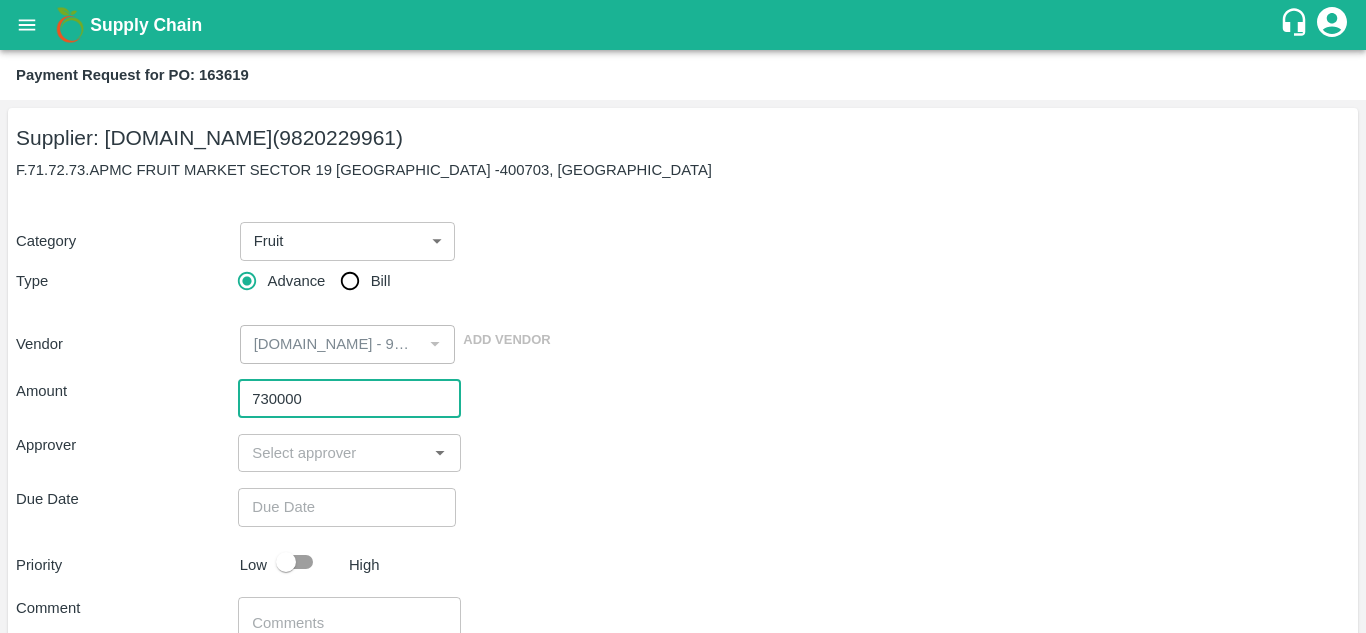 type on "730000" 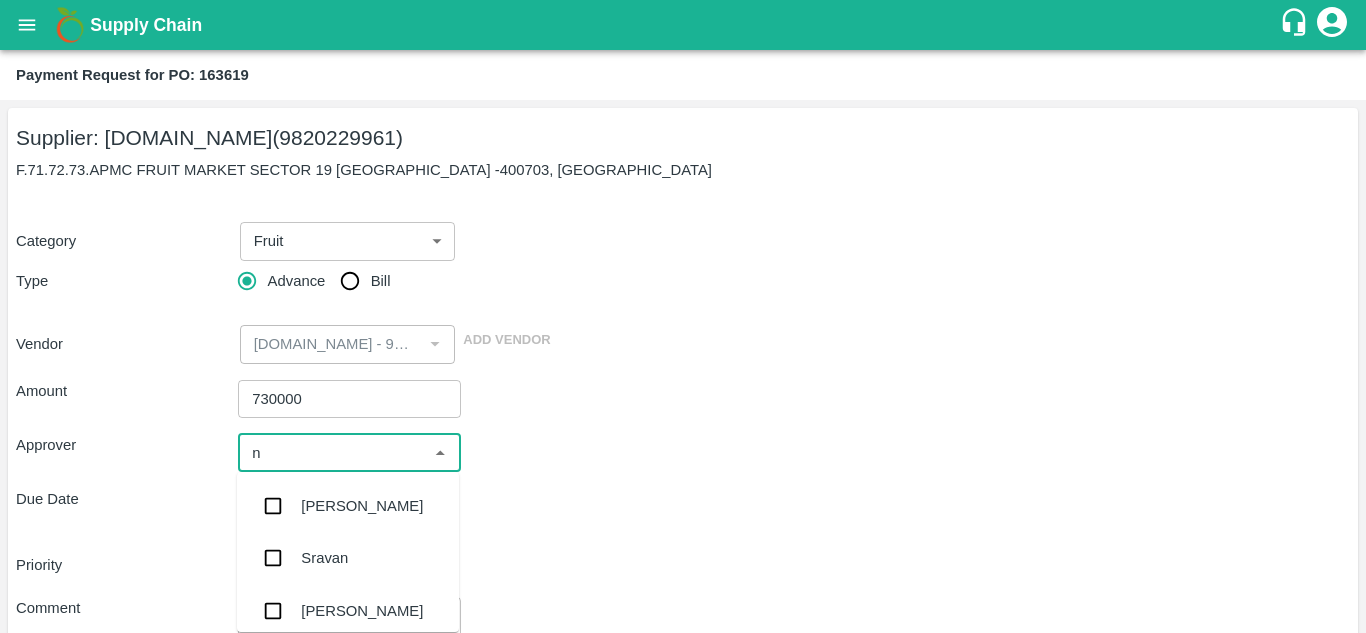type on "ne" 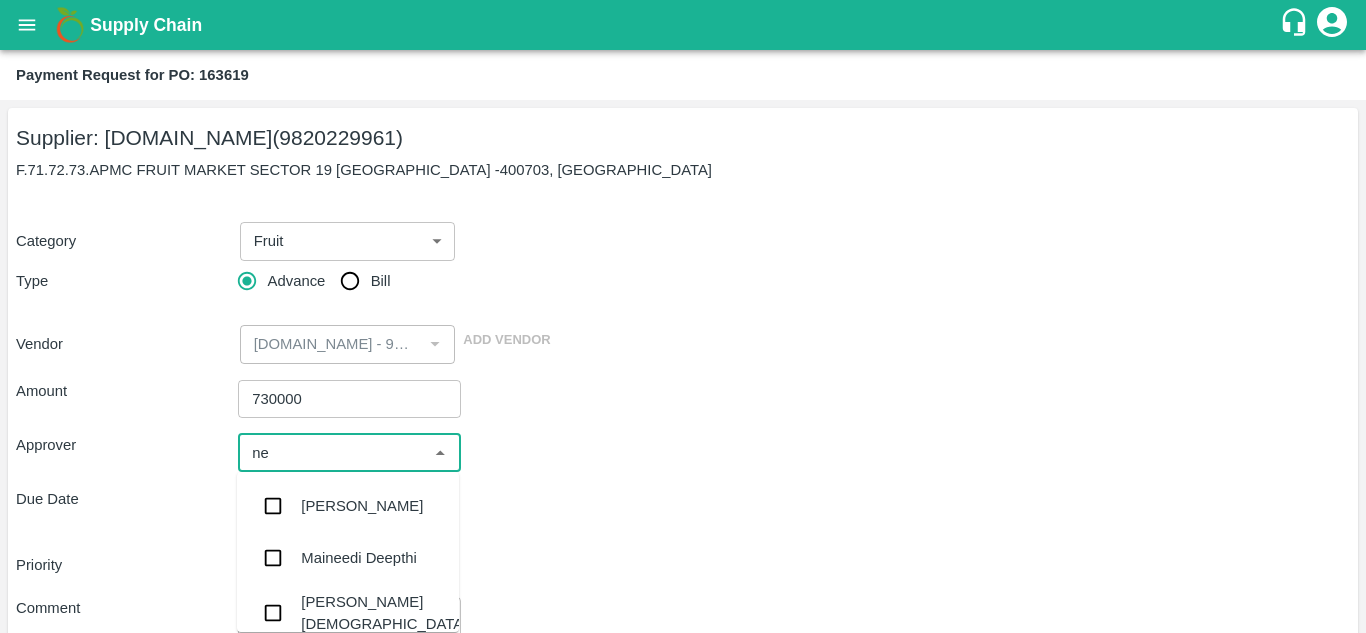 click on "[PERSON_NAME][DEMOGRAPHIC_DATA]" at bounding box center (384, 613) 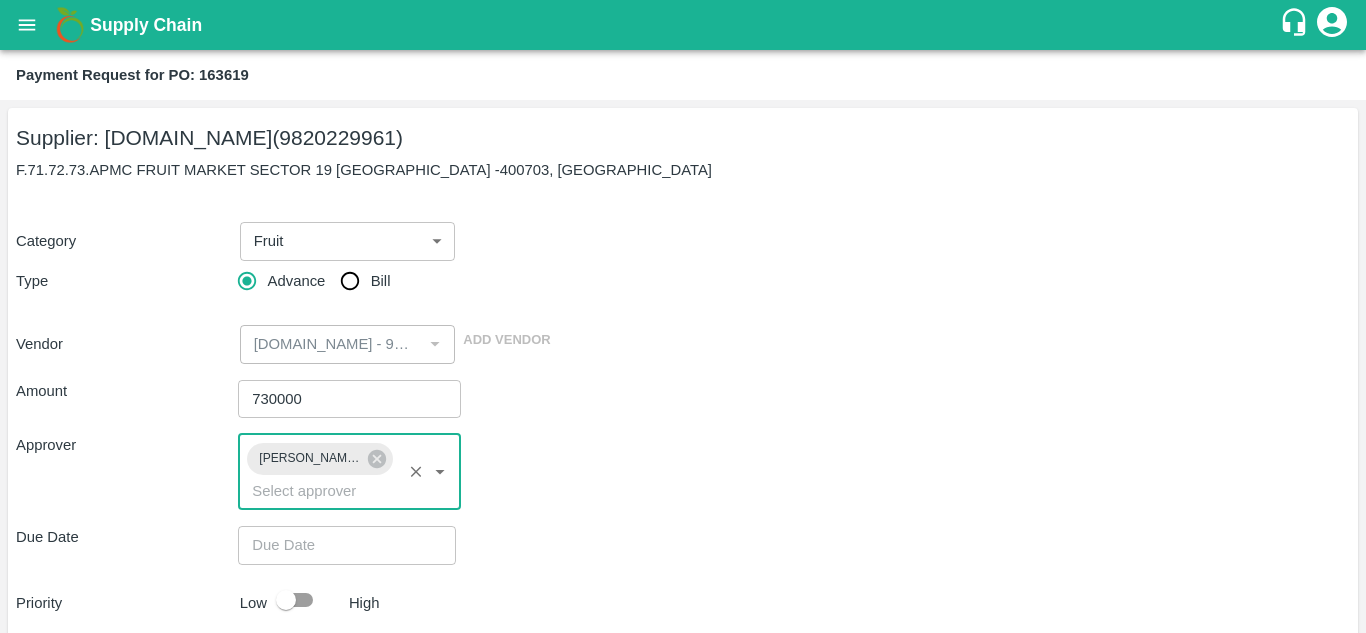 type on "DD/MM/YYYY hh:mm aa" 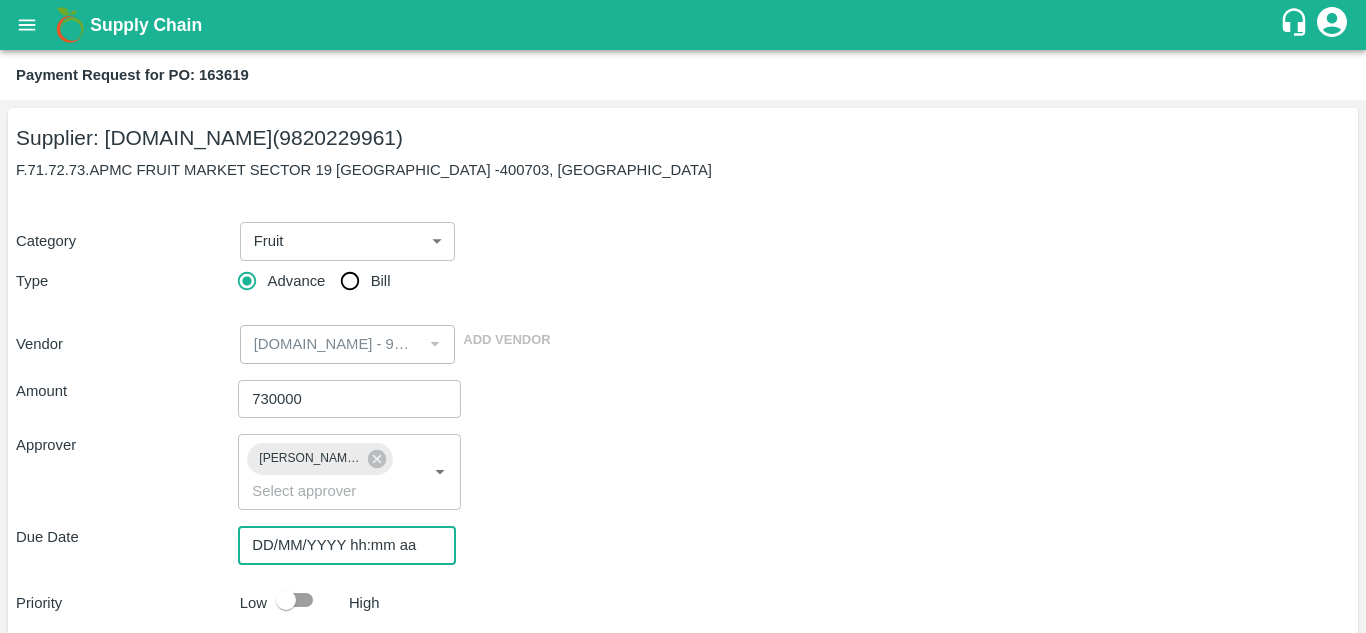 click on "DD/MM/YYYY hh:mm aa" at bounding box center [340, 545] 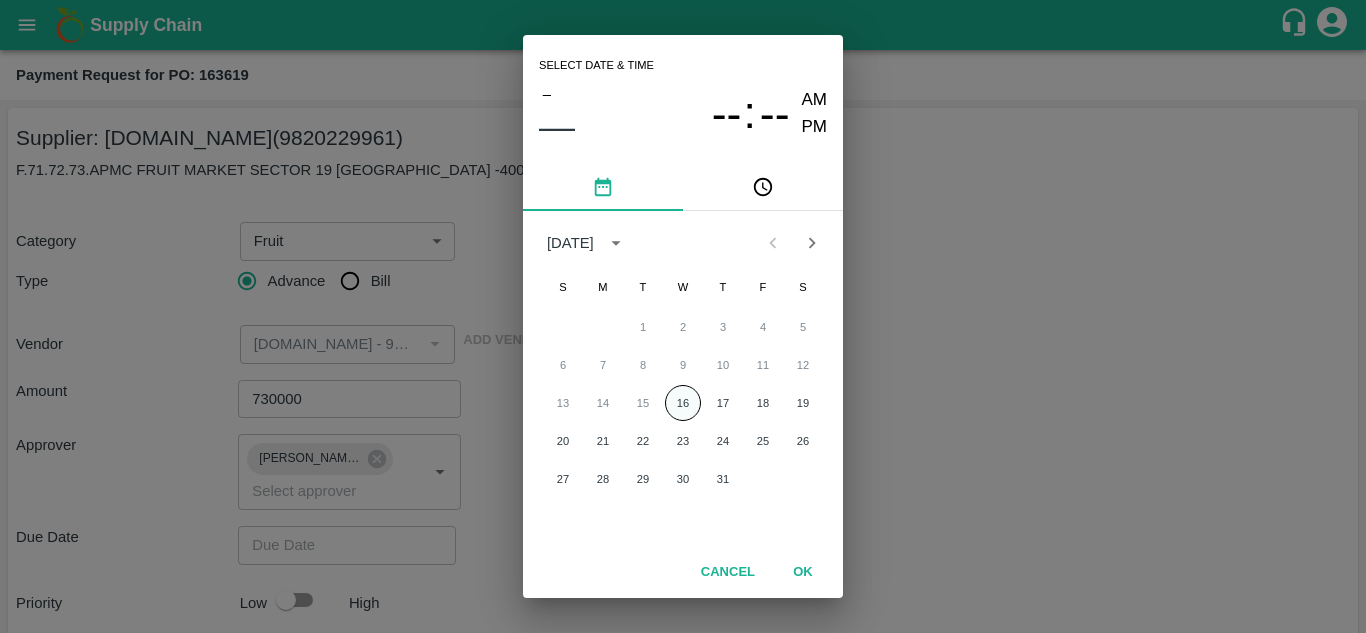 click on "16" at bounding box center [683, 403] 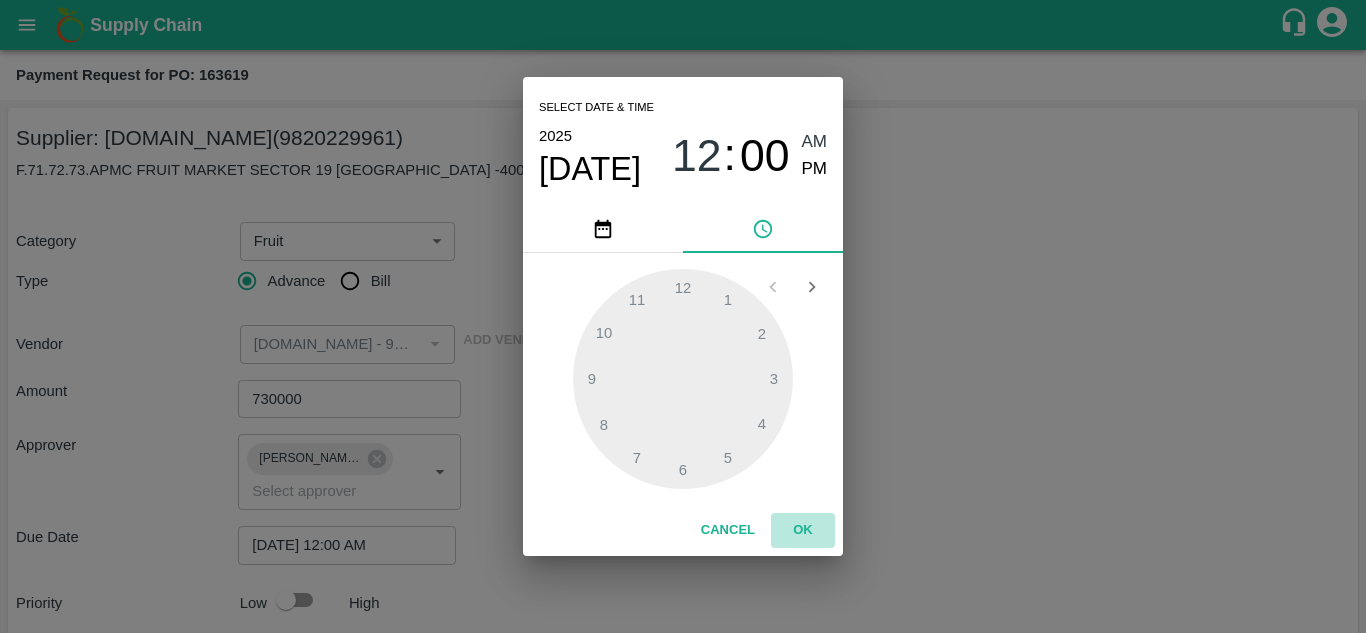 click on "OK" at bounding box center (803, 530) 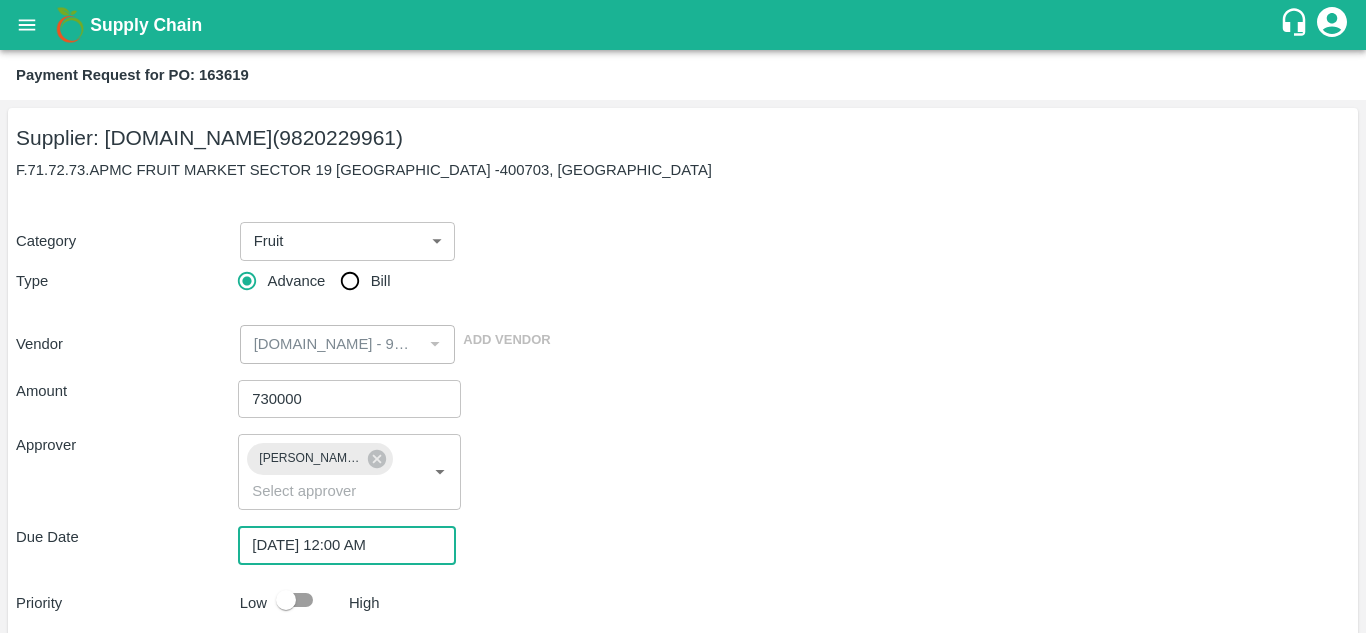 scroll, scrollTop: 176, scrollLeft: 0, axis: vertical 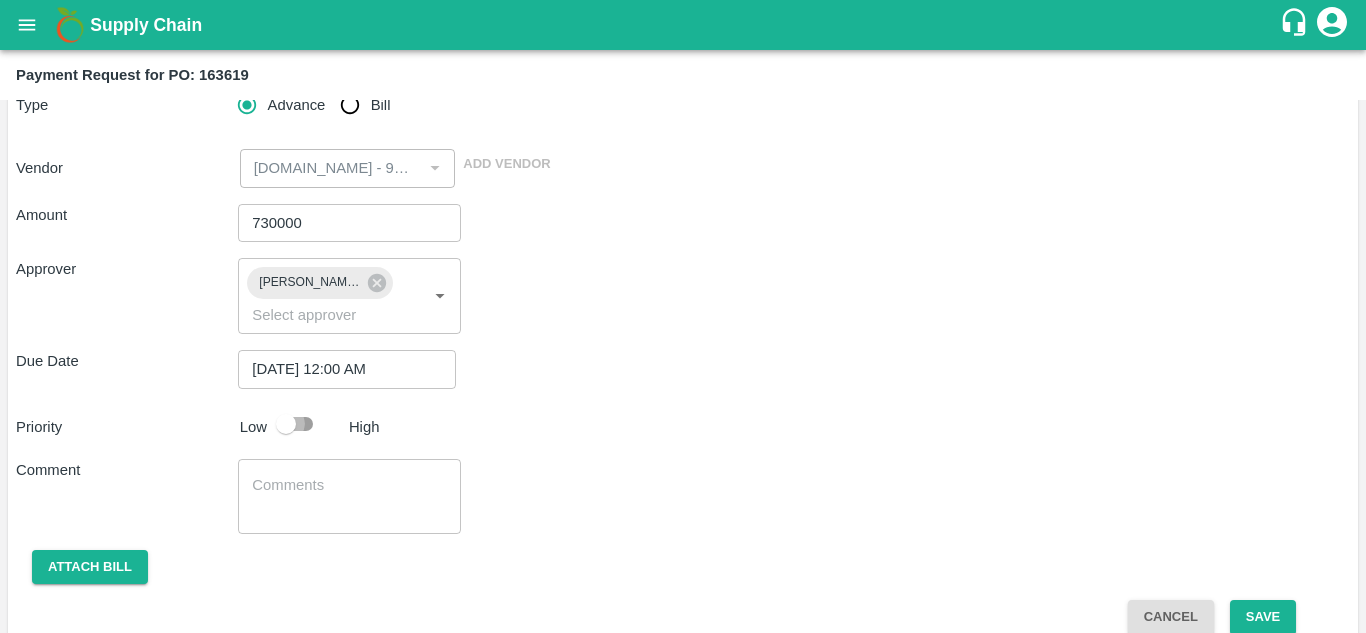click at bounding box center (286, 424) 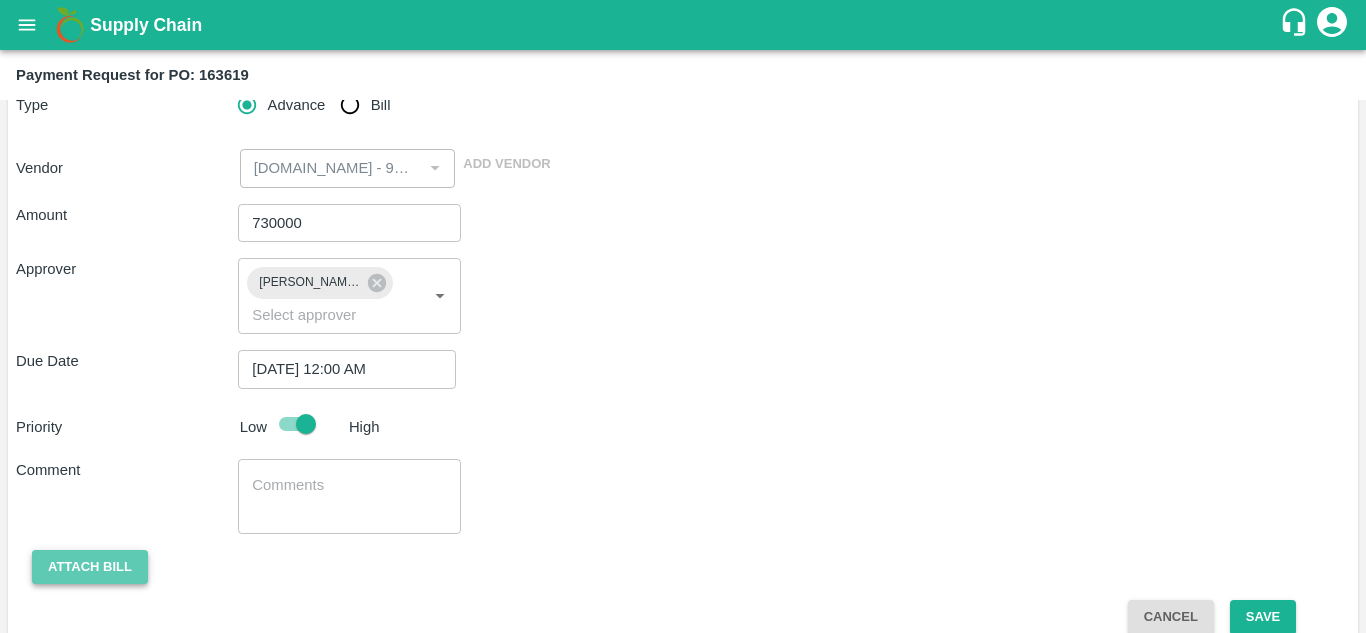 click on "Attach bill" at bounding box center (90, 567) 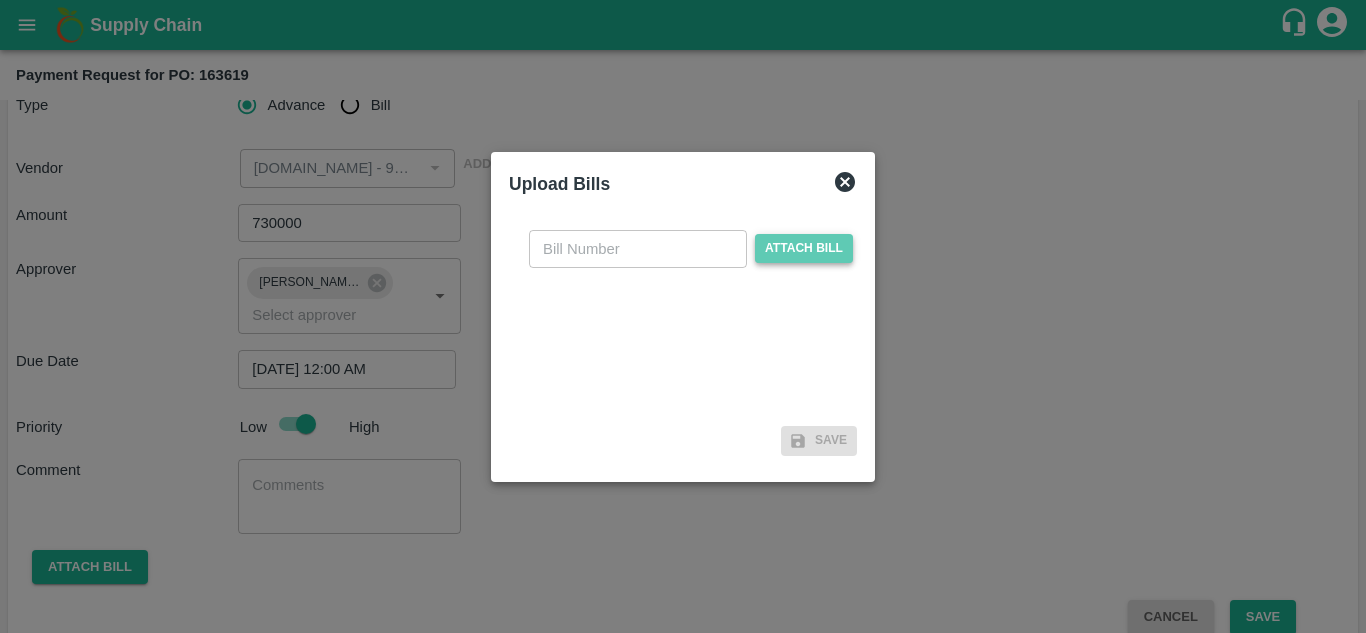 click on "Attach bill" at bounding box center [804, 248] 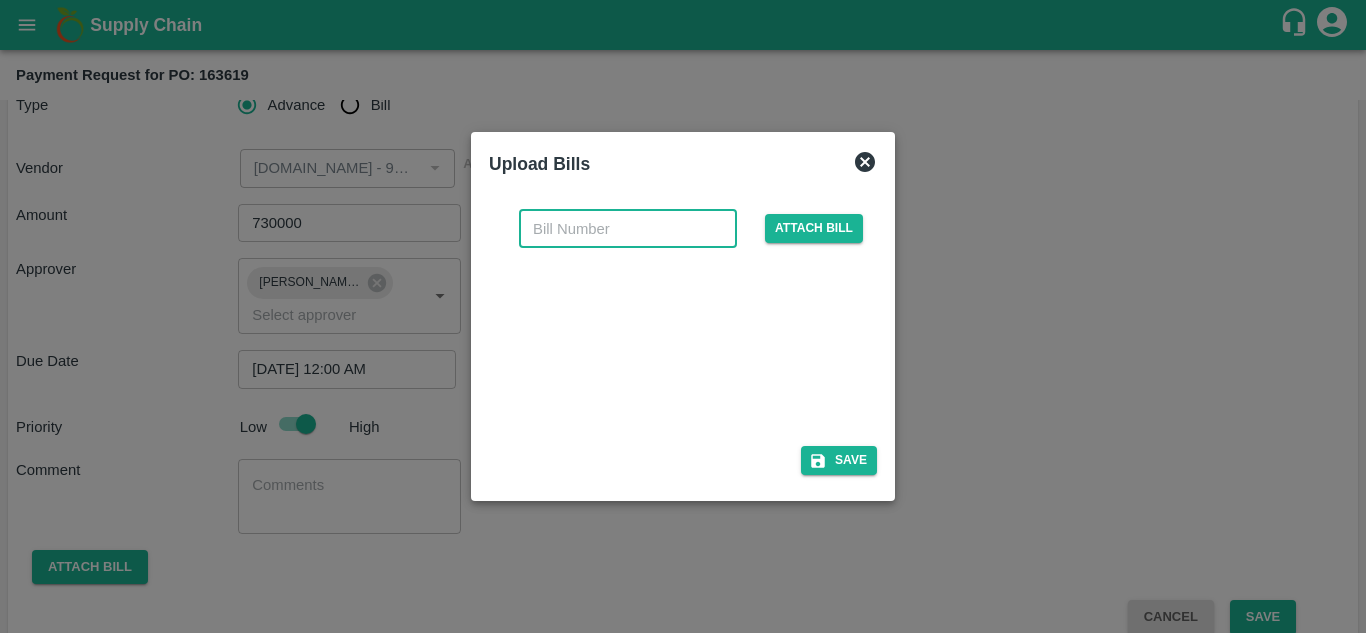 click at bounding box center (628, 229) 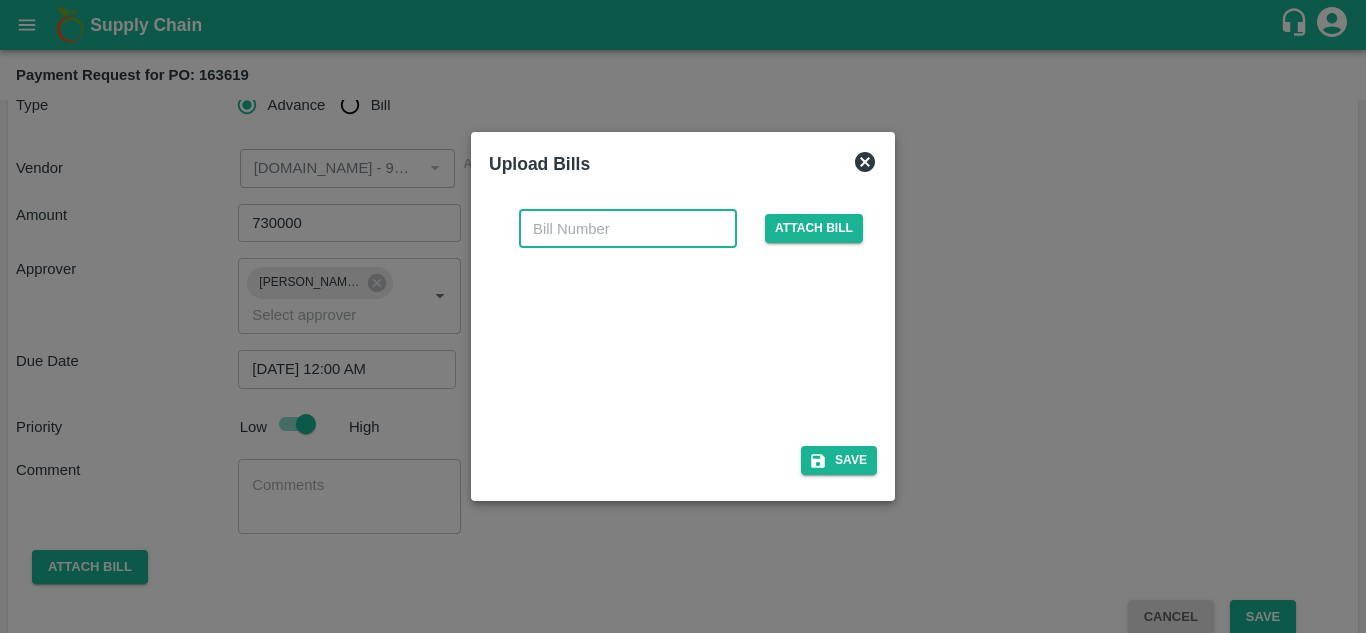 paste on "2904" 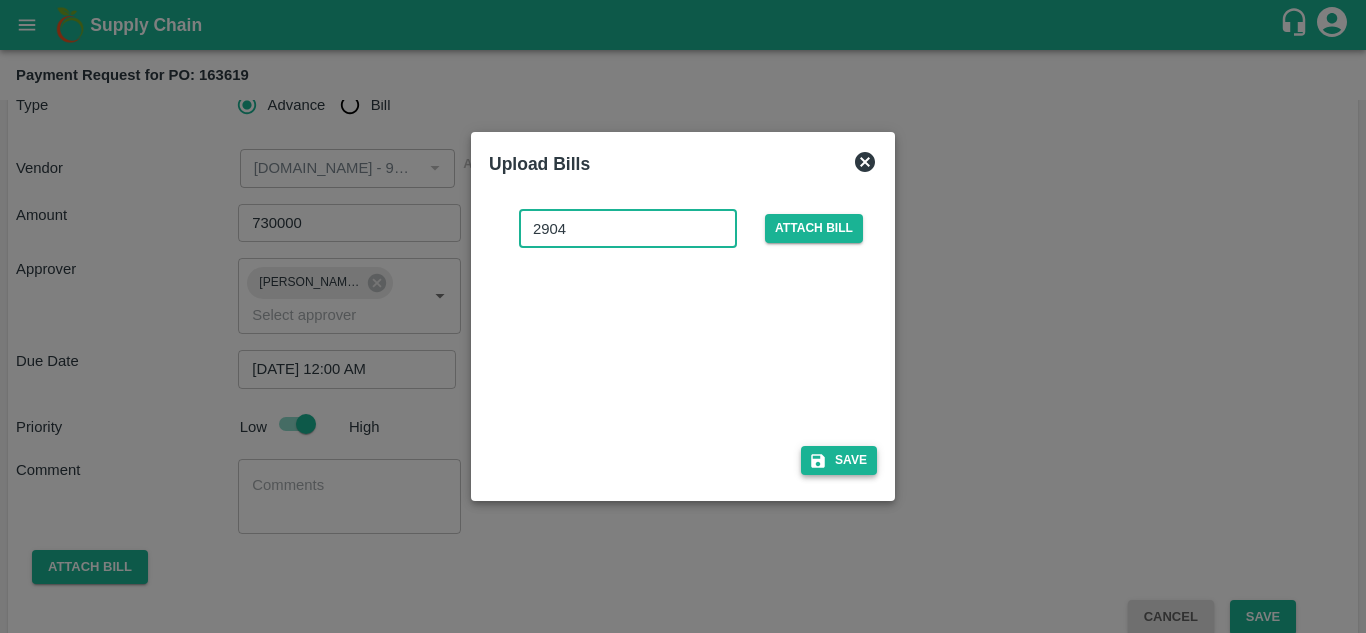 type on "2904" 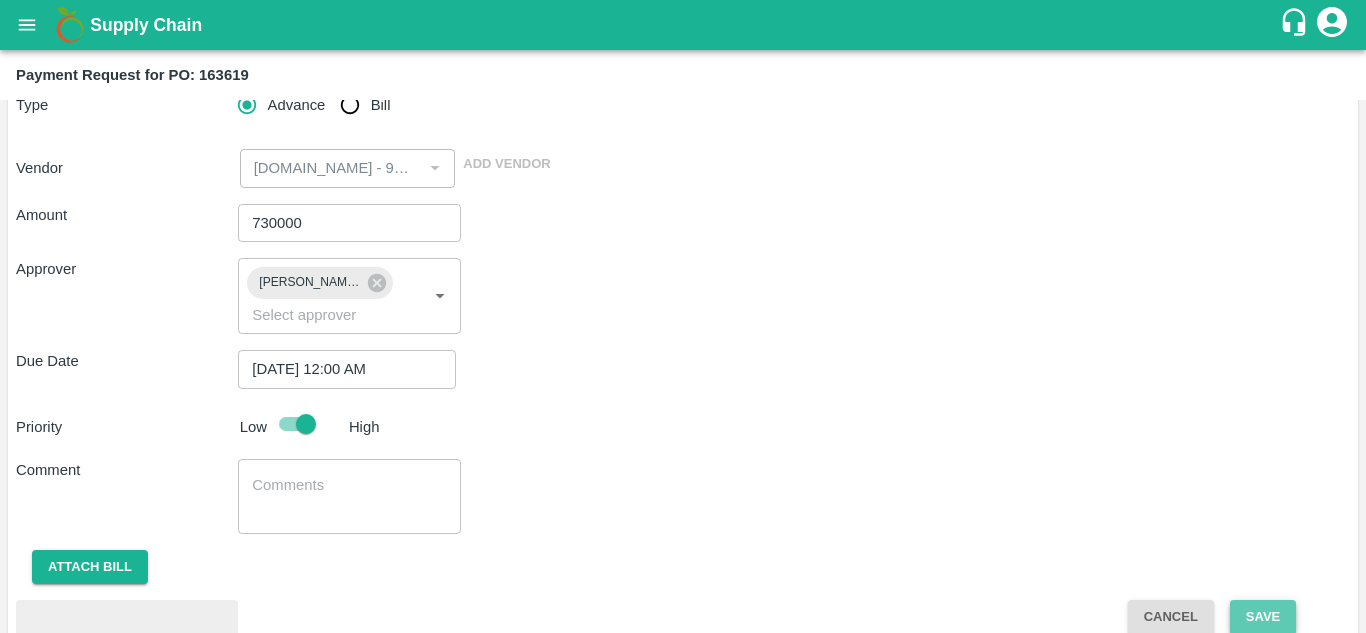 click on "Save" at bounding box center [1263, 617] 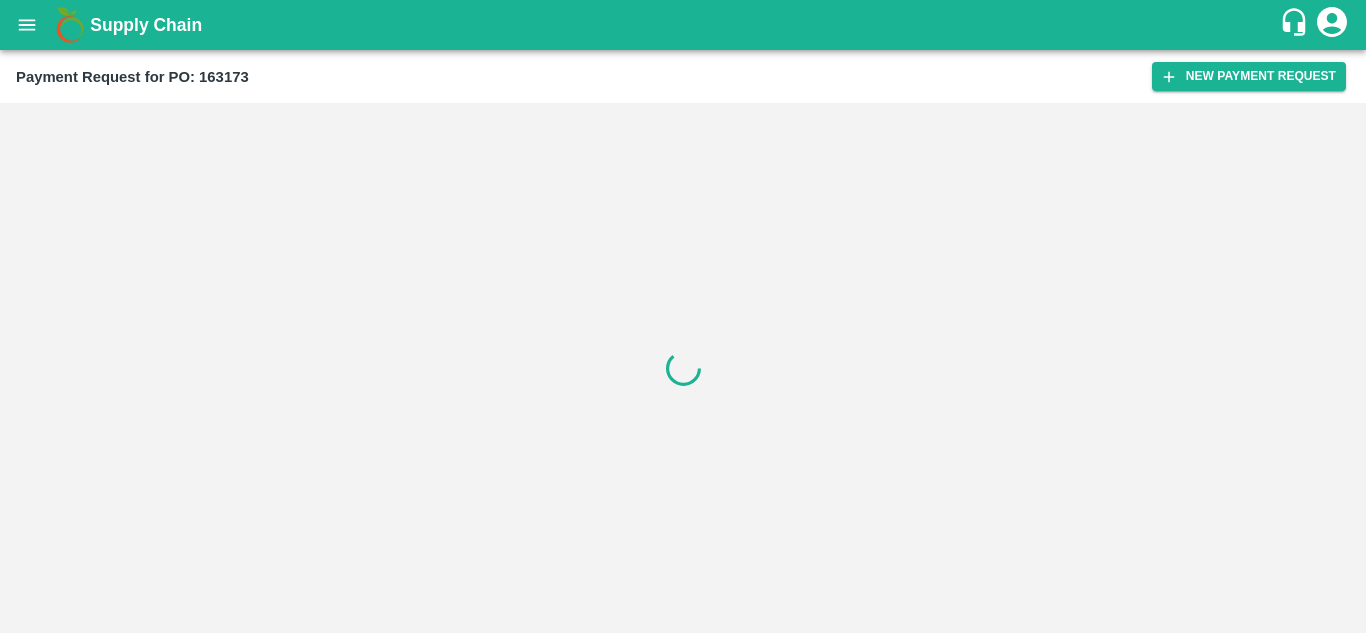 scroll, scrollTop: 0, scrollLeft: 0, axis: both 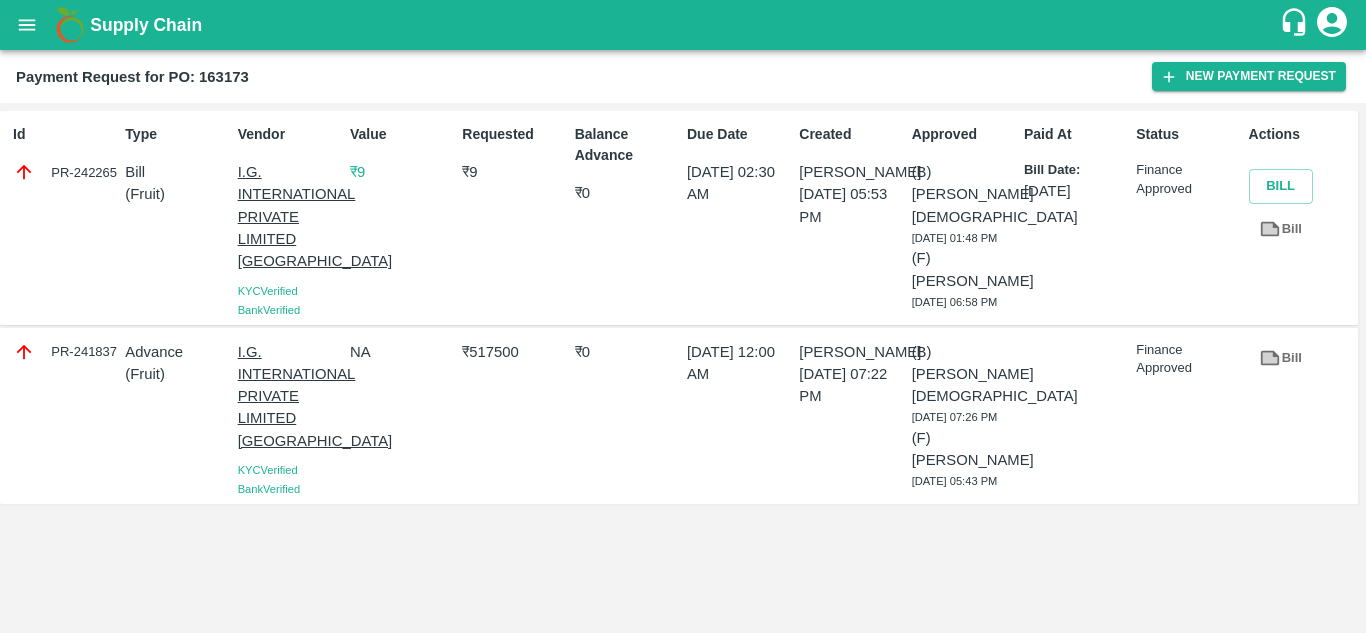 click on "₹  9" at bounding box center [402, 172] 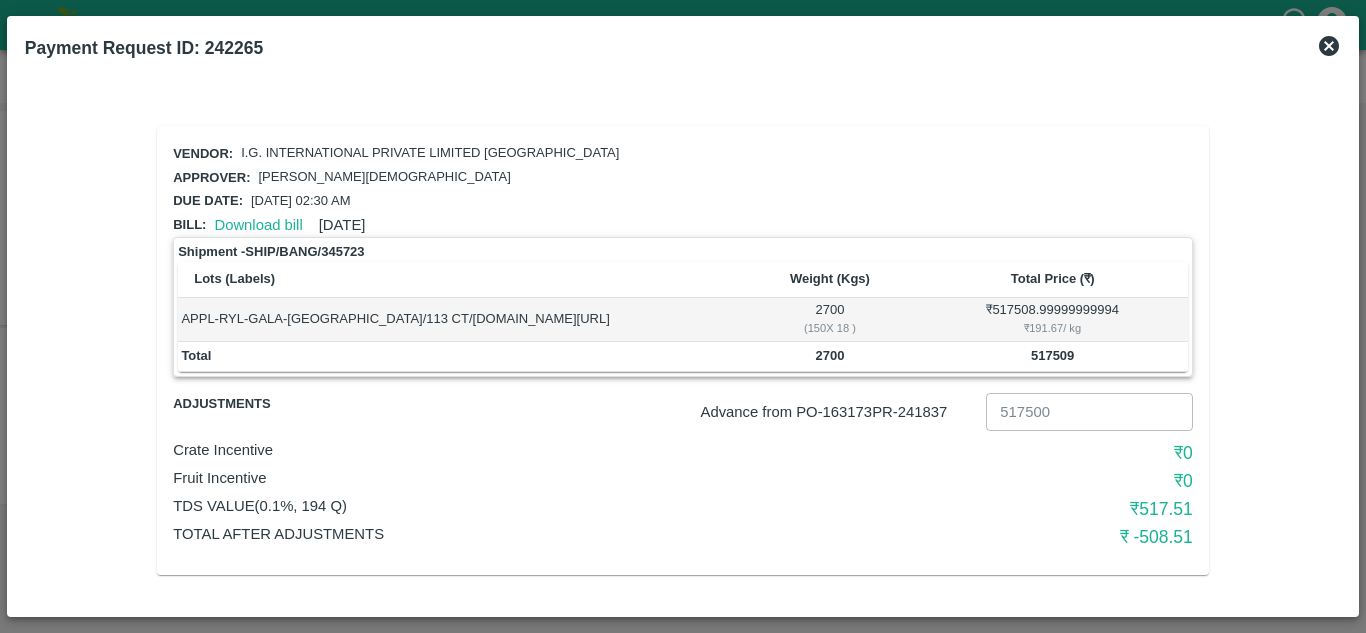 click 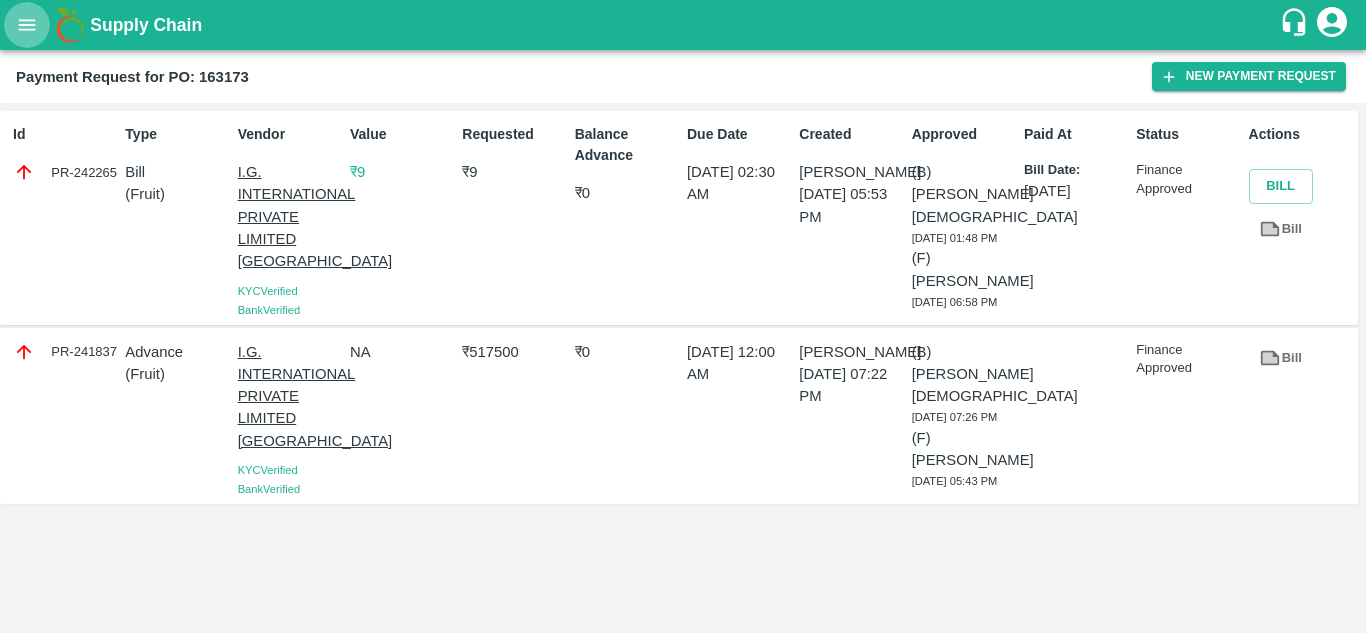 click at bounding box center [27, 25] 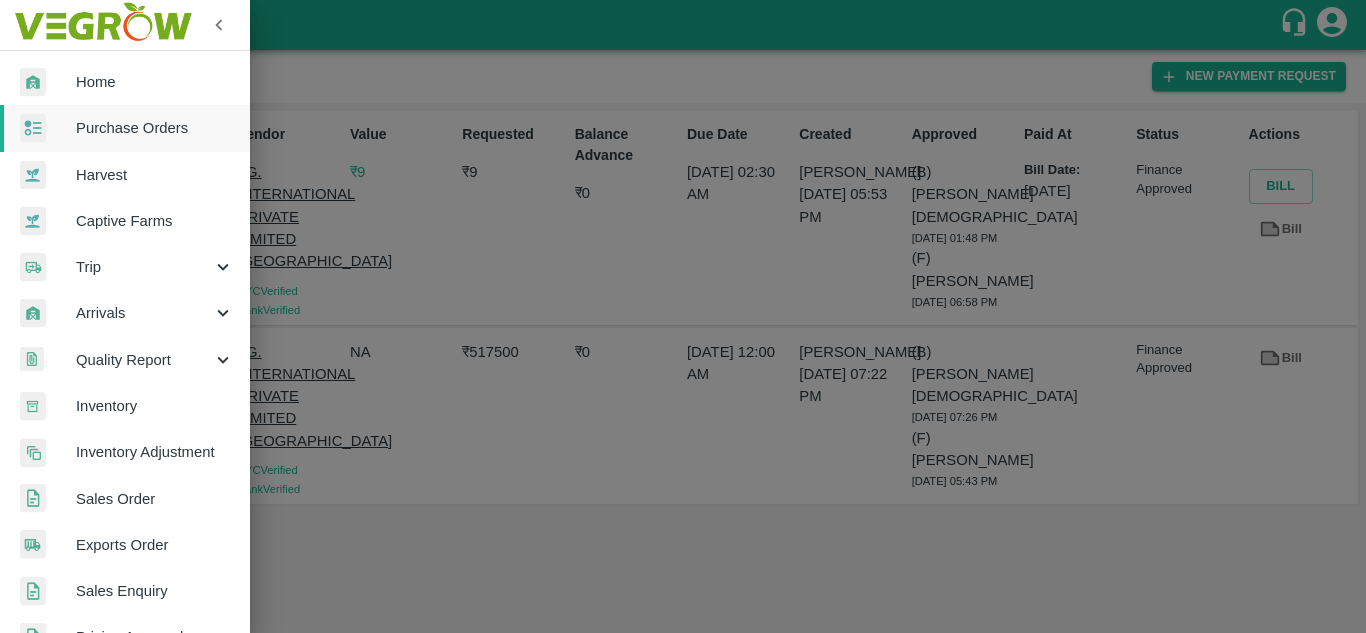 scroll, scrollTop: 506, scrollLeft: 0, axis: vertical 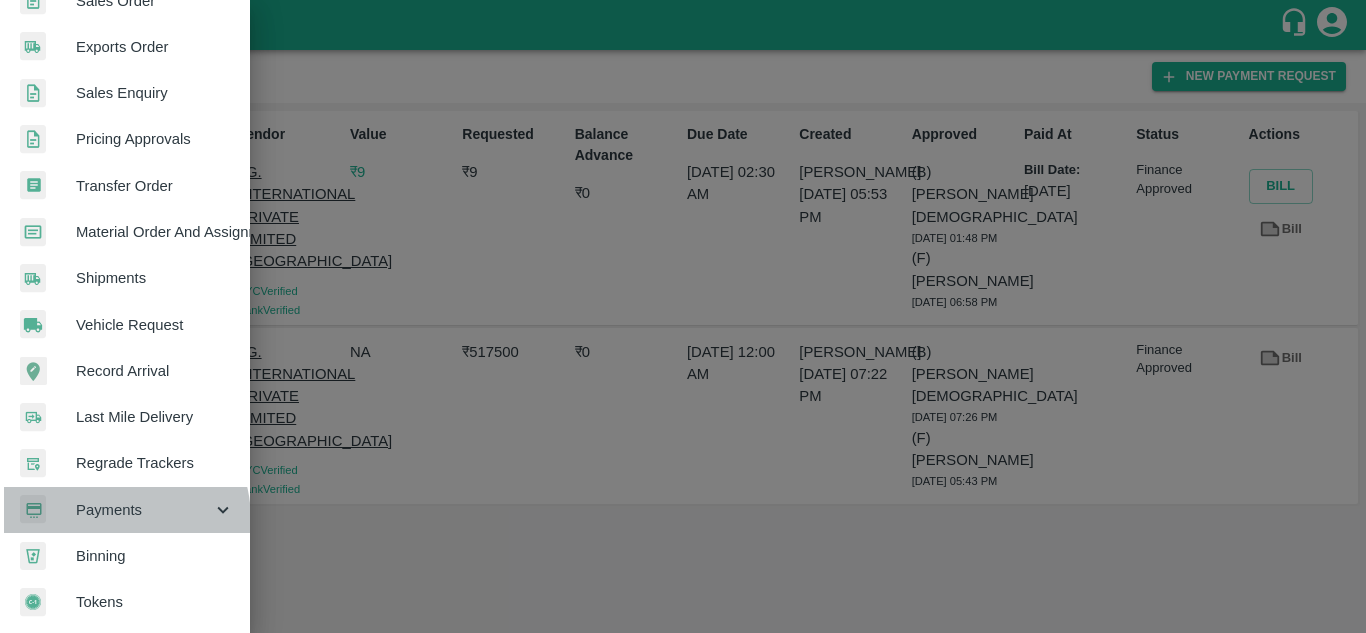 click on "Payments" at bounding box center [144, 510] 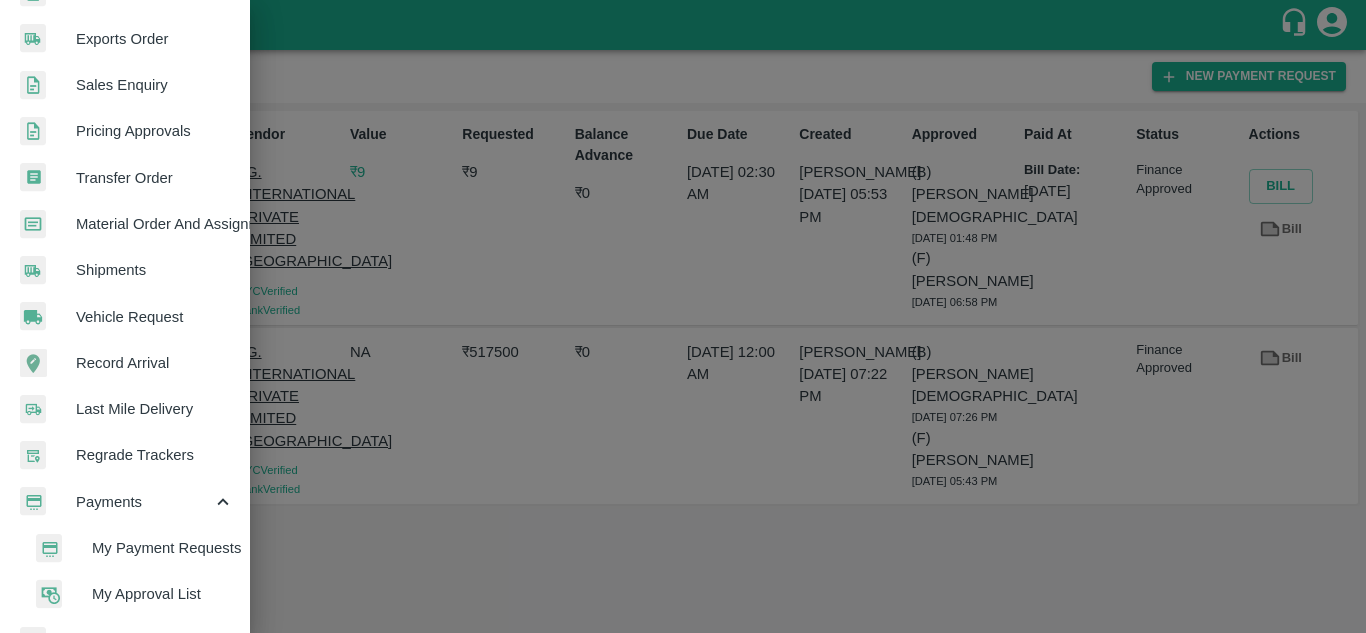 click on "My Payment Requests" at bounding box center [163, 548] 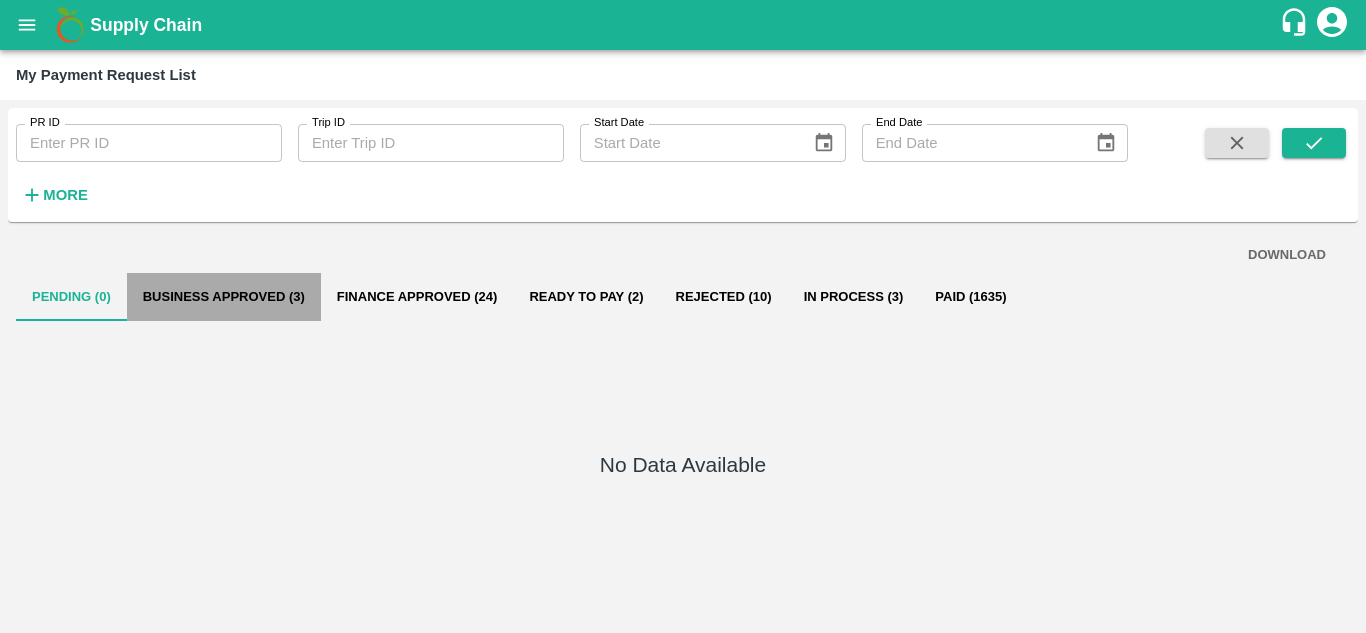 click on "Business Approved (3)" at bounding box center (224, 297) 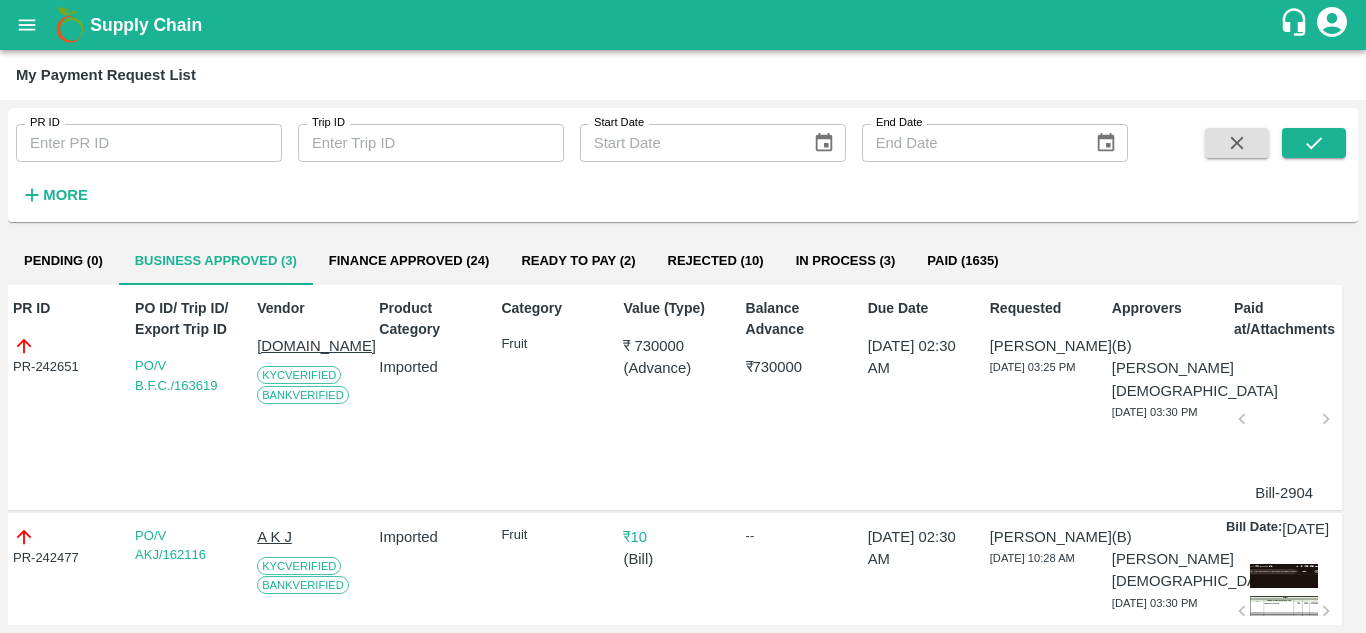 scroll, scrollTop: 0, scrollLeft: 9, axis: horizontal 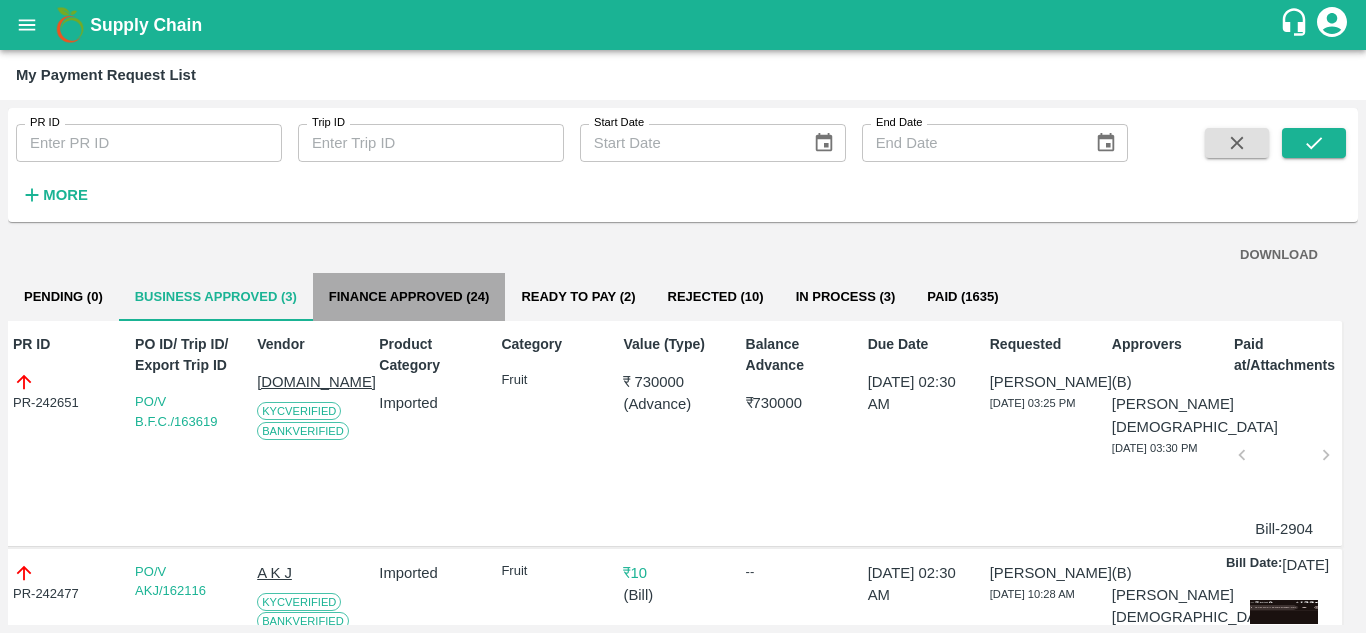 click on "Finance Approved (24)" at bounding box center [409, 297] 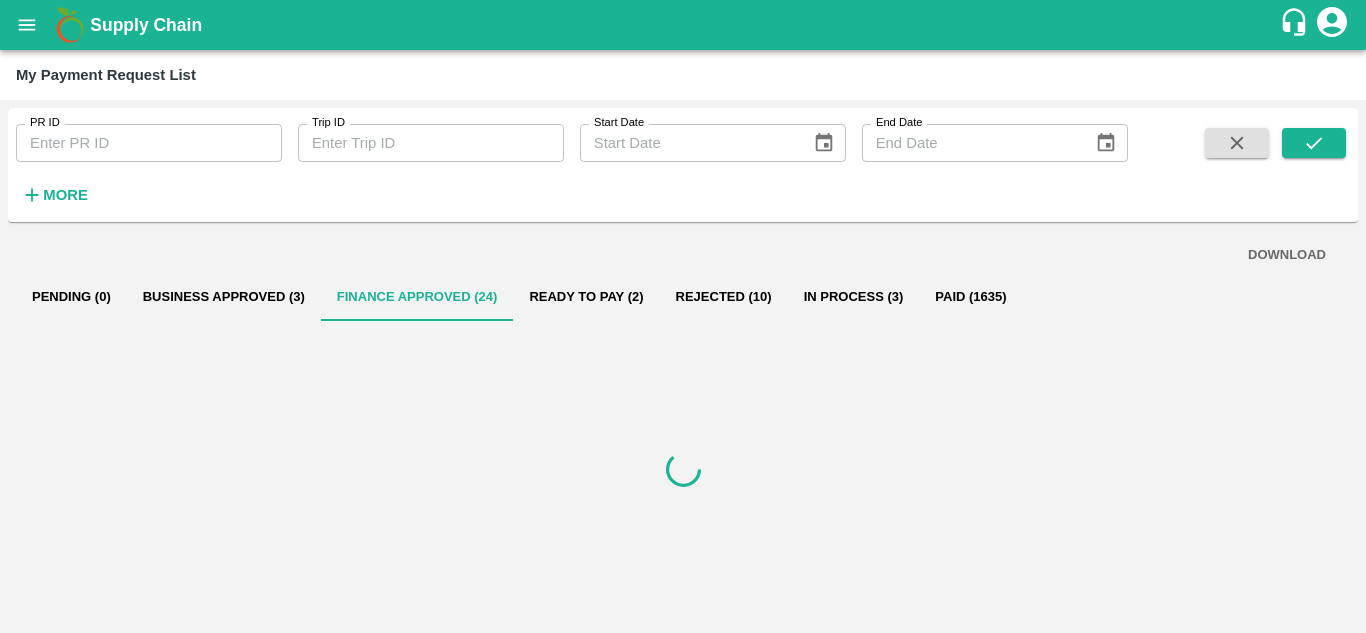 click on "Ready To Pay (2)" at bounding box center [586, 297] 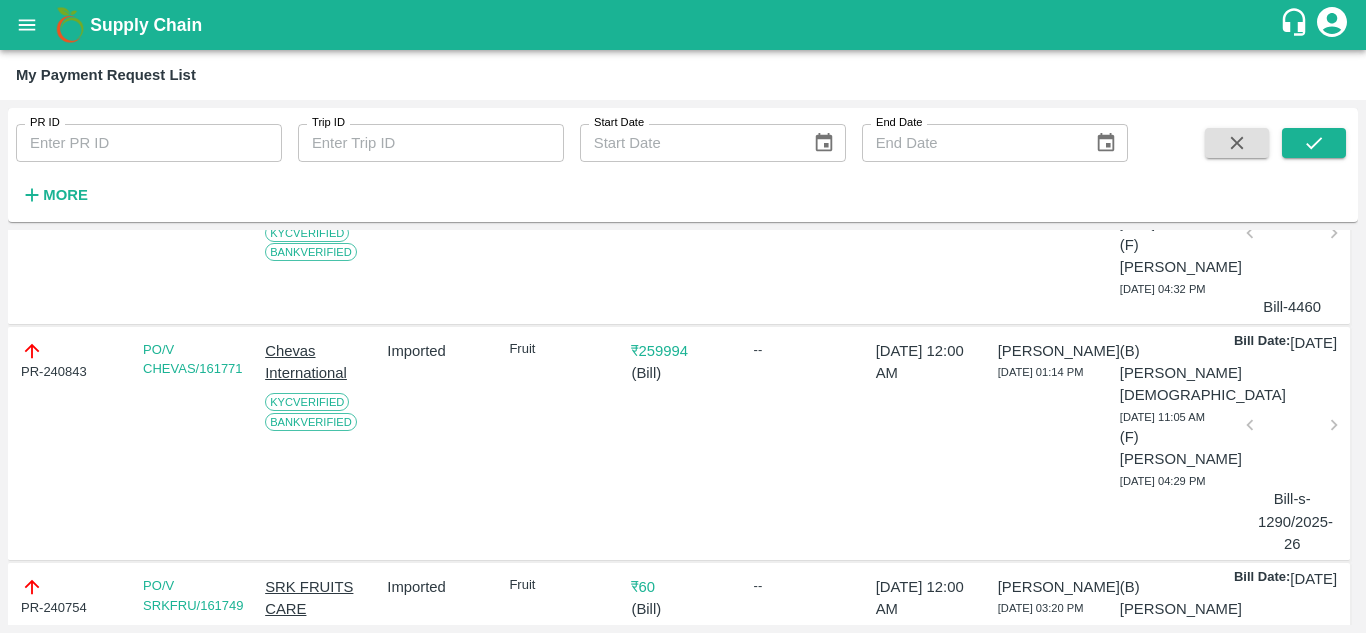 scroll, scrollTop: 0, scrollLeft: 0, axis: both 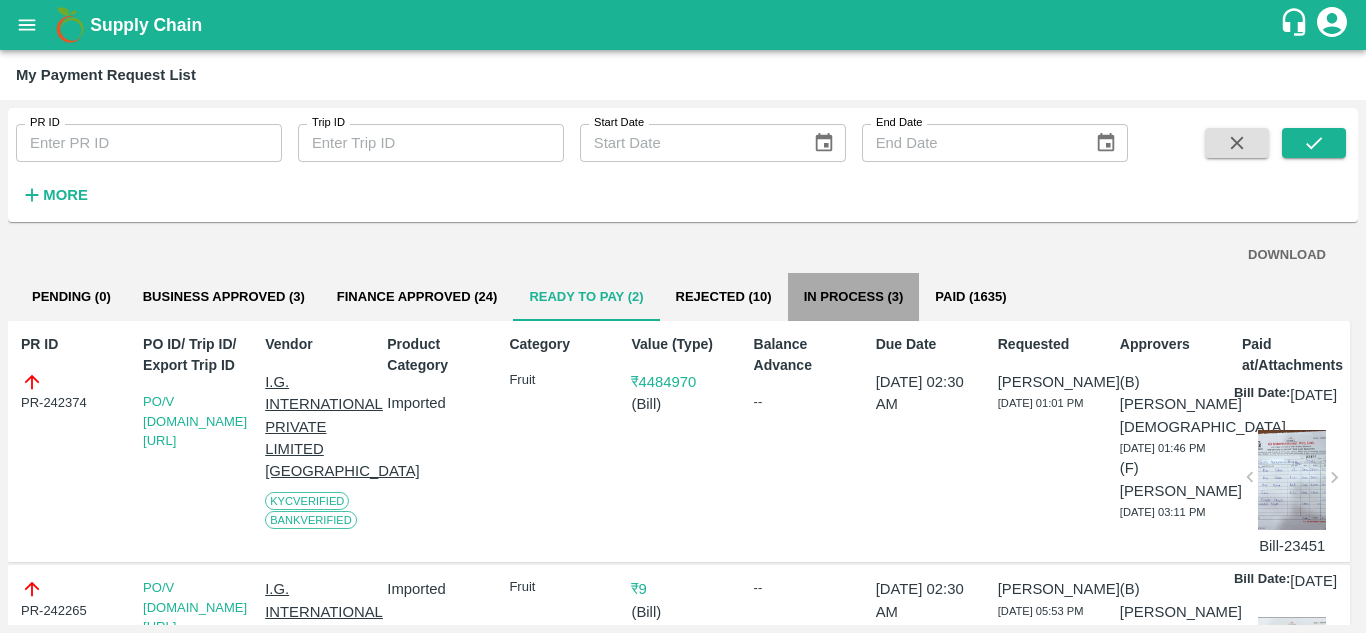 click on "In Process (3)" at bounding box center [854, 297] 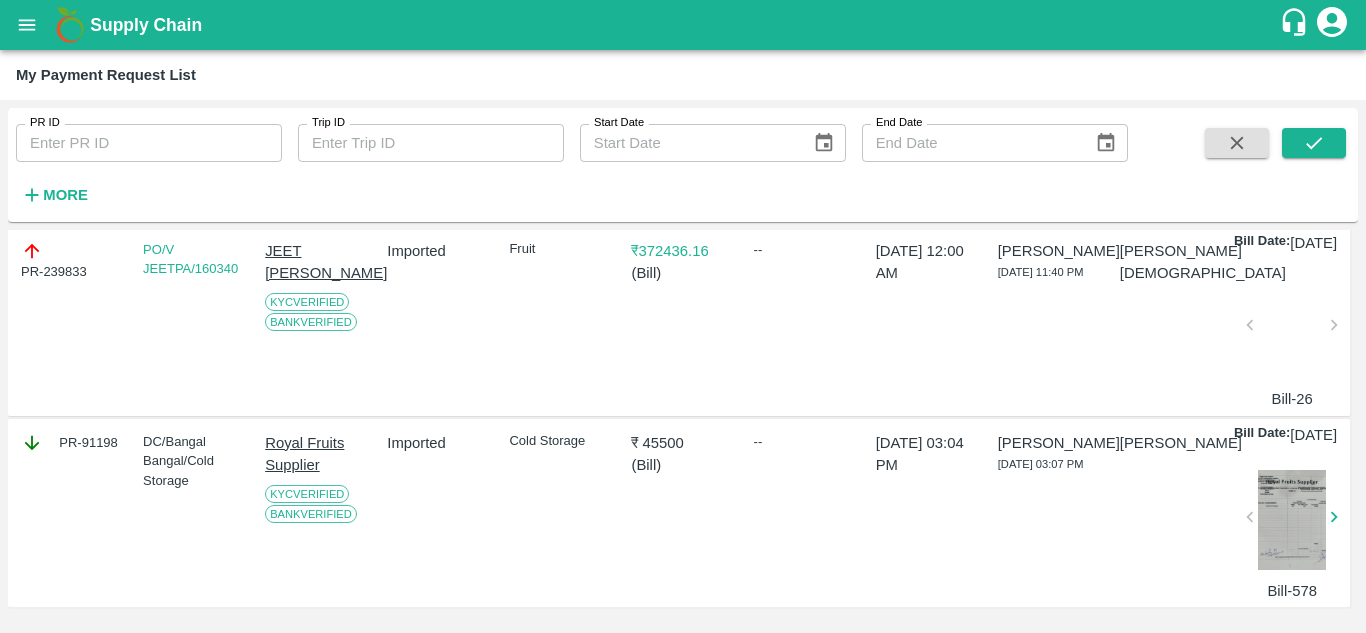 scroll, scrollTop: 0, scrollLeft: 0, axis: both 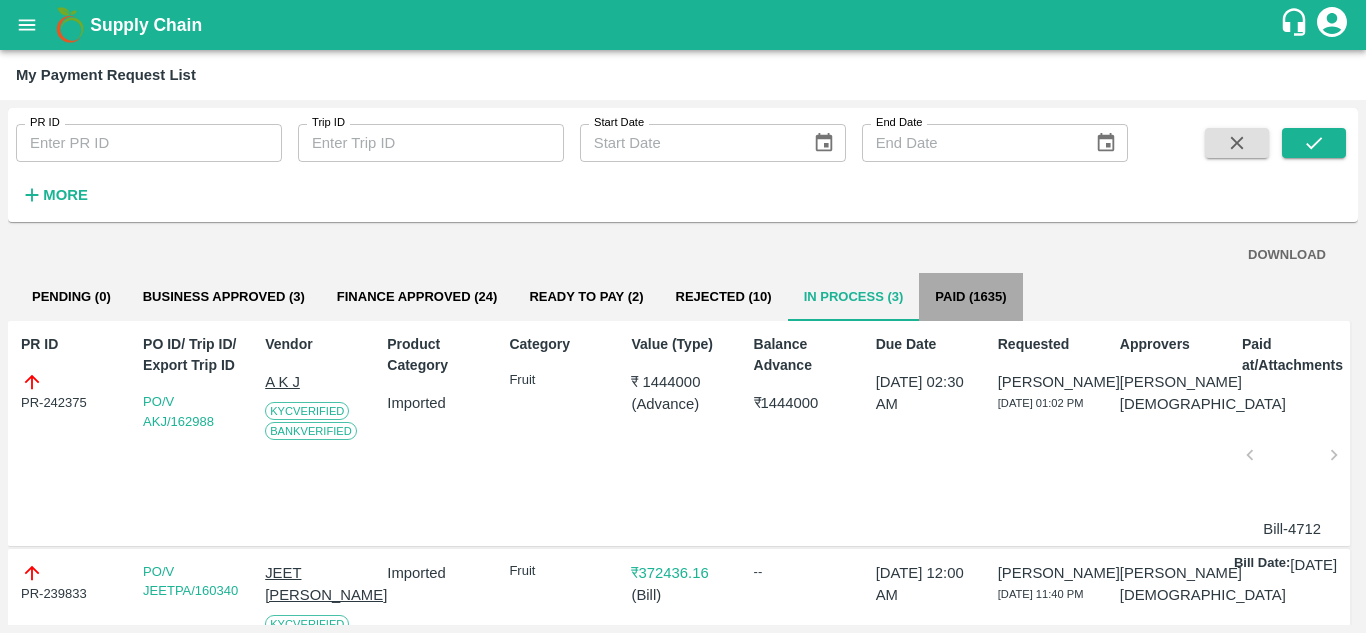 click on "Paid (1635)" at bounding box center [970, 297] 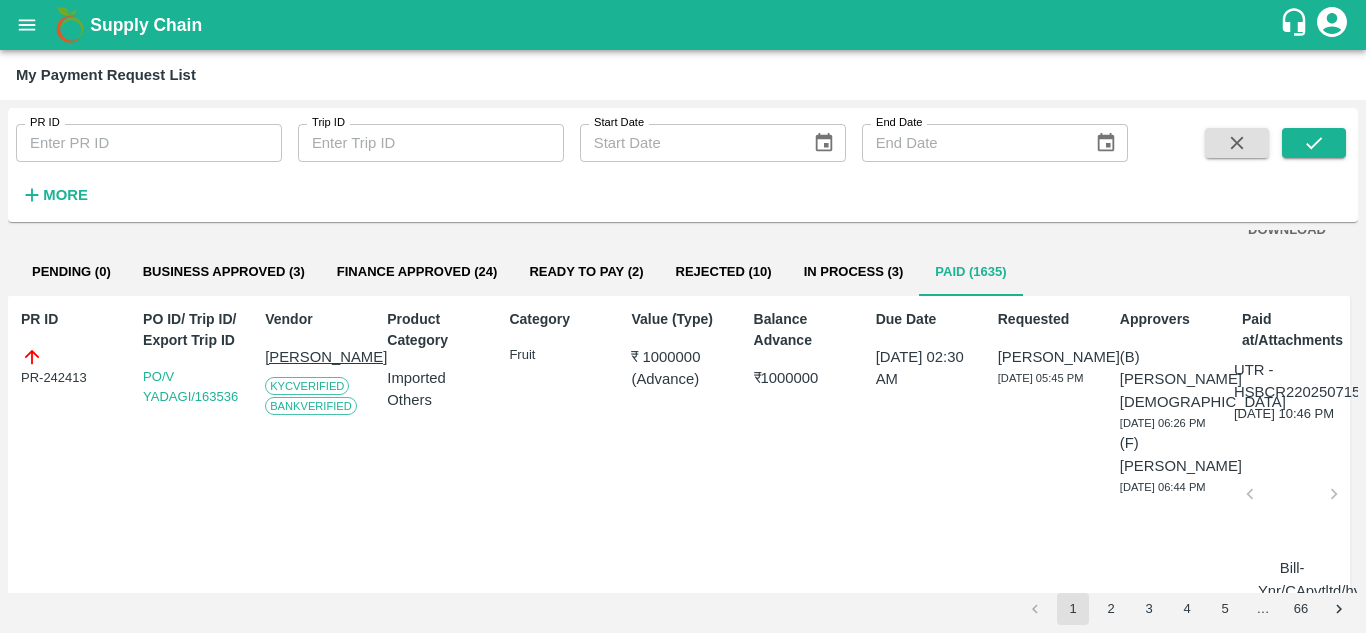 scroll, scrollTop: 0, scrollLeft: 0, axis: both 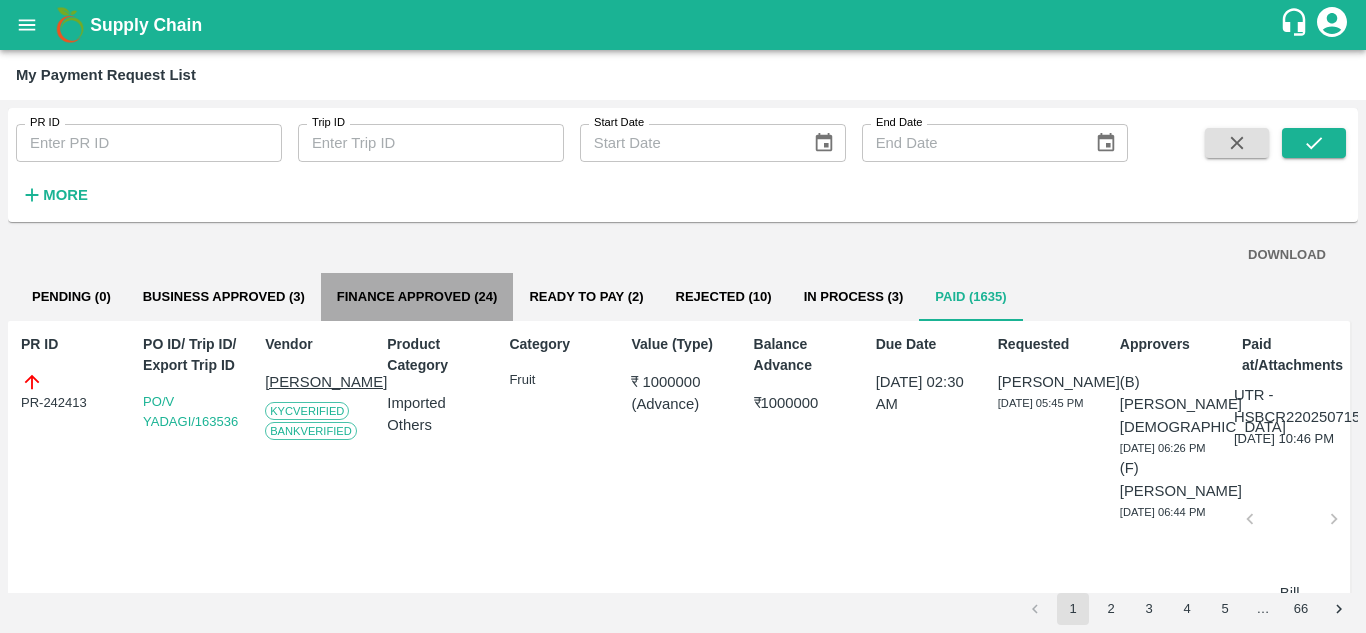 click on "Finance Approved (24)" at bounding box center (417, 297) 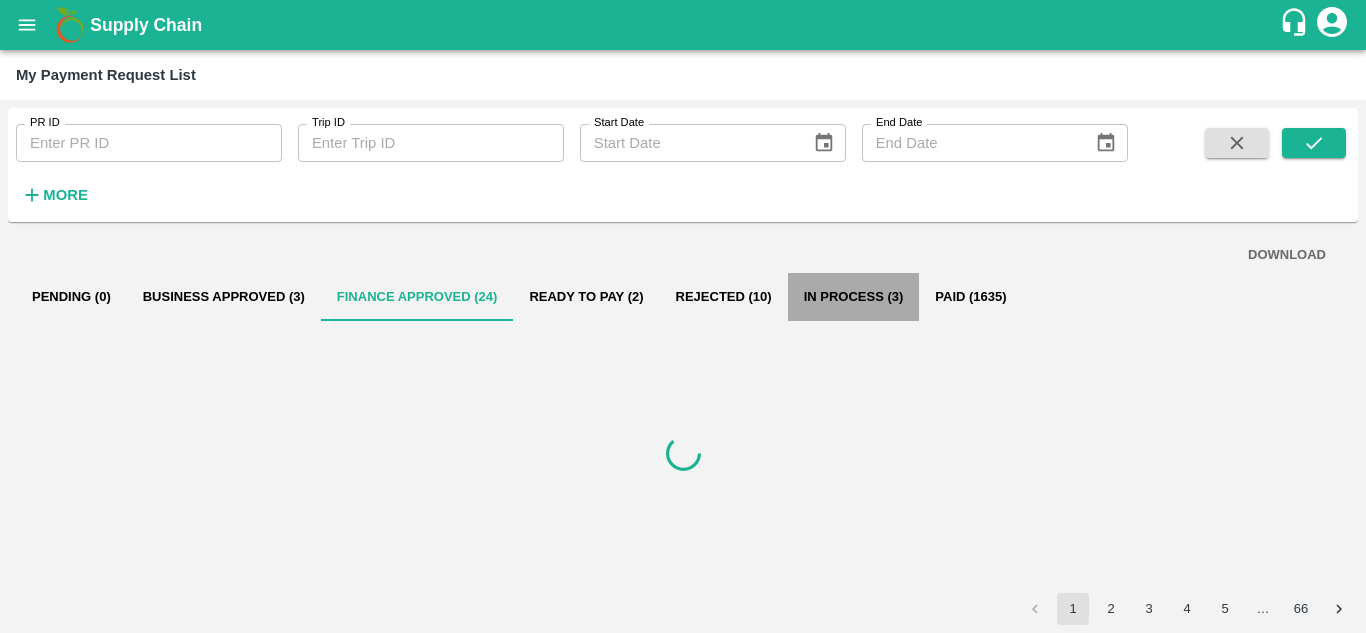 click on "In Process (3)" at bounding box center [854, 297] 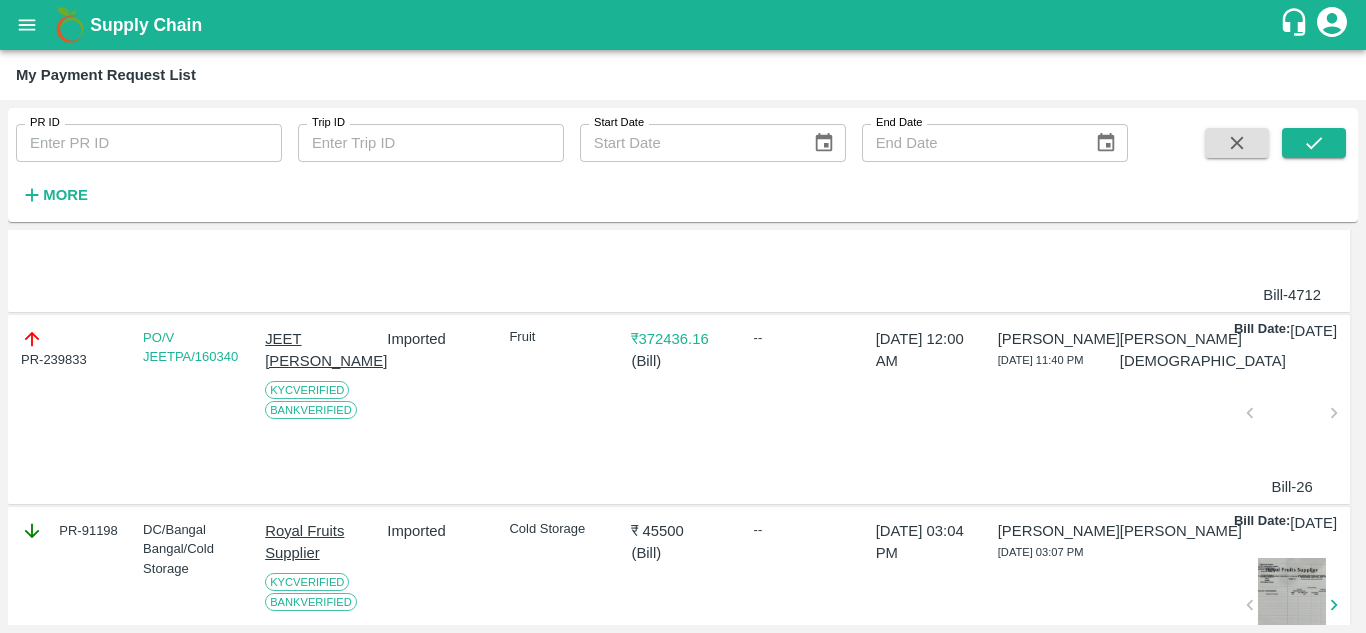 scroll, scrollTop: 0, scrollLeft: 0, axis: both 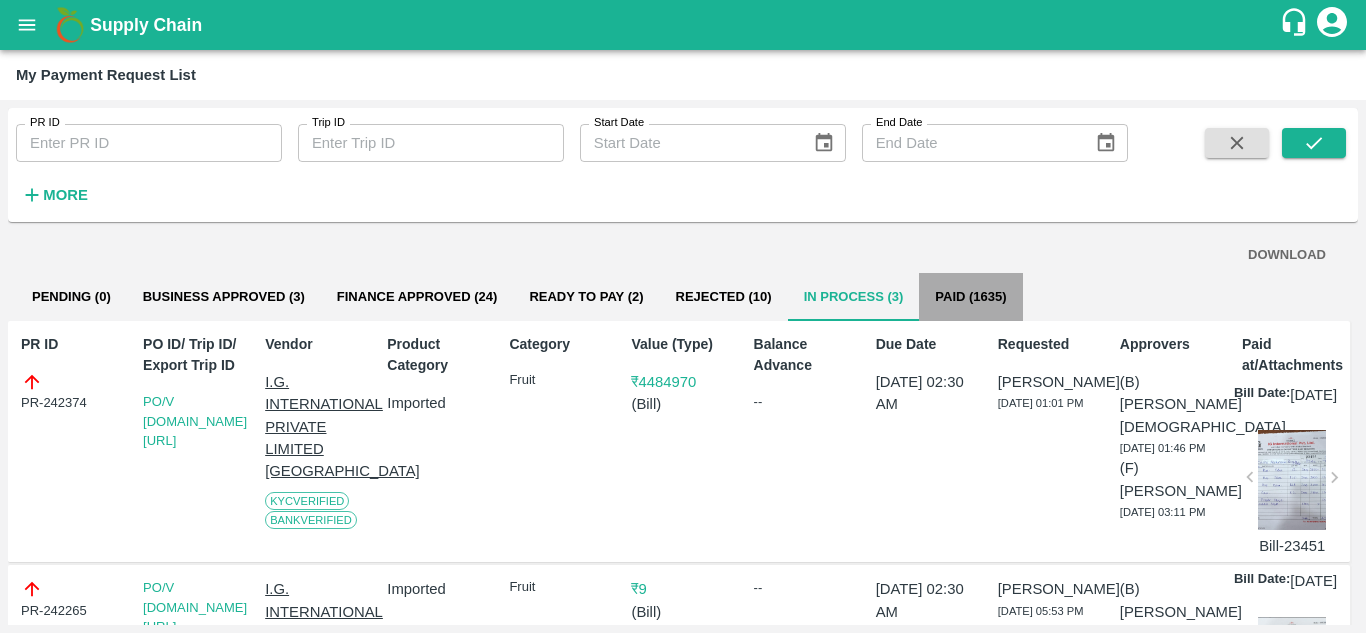 click on "Paid (1635)" at bounding box center (970, 297) 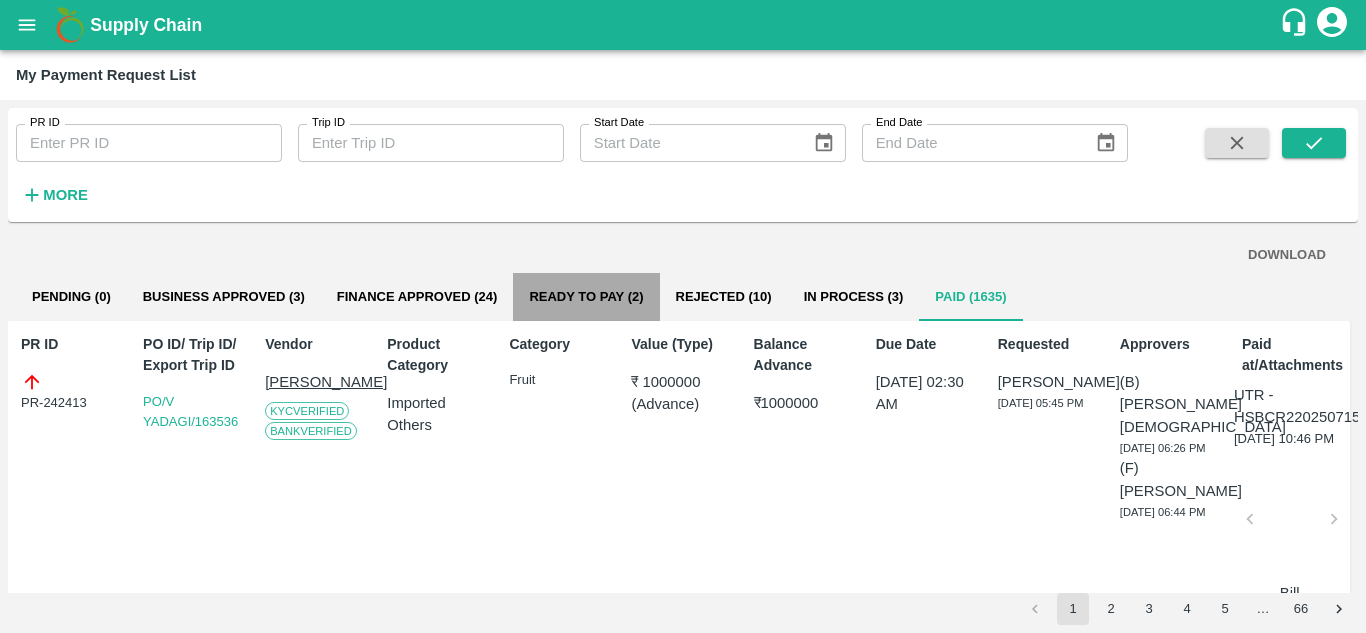 click on "Ready To Pay (2)" at bounding box center [586, 297] 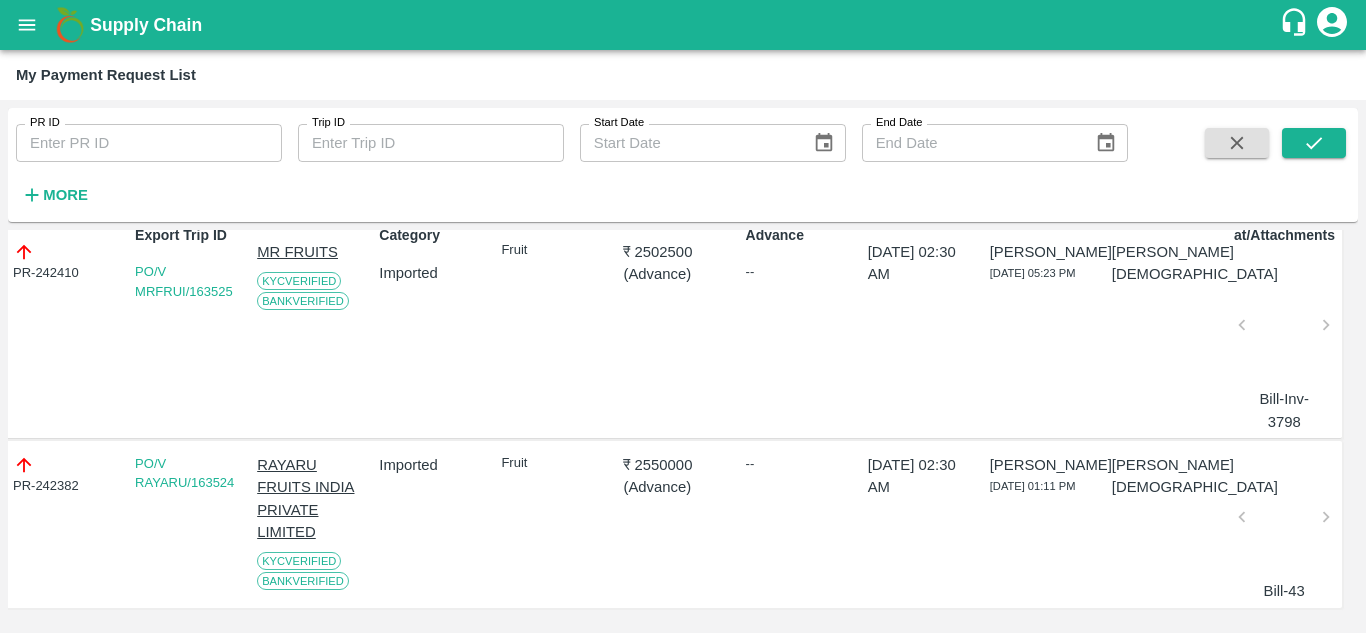 scroll, scrollTop: 0, scrollLeft: 9, axis: horizontal 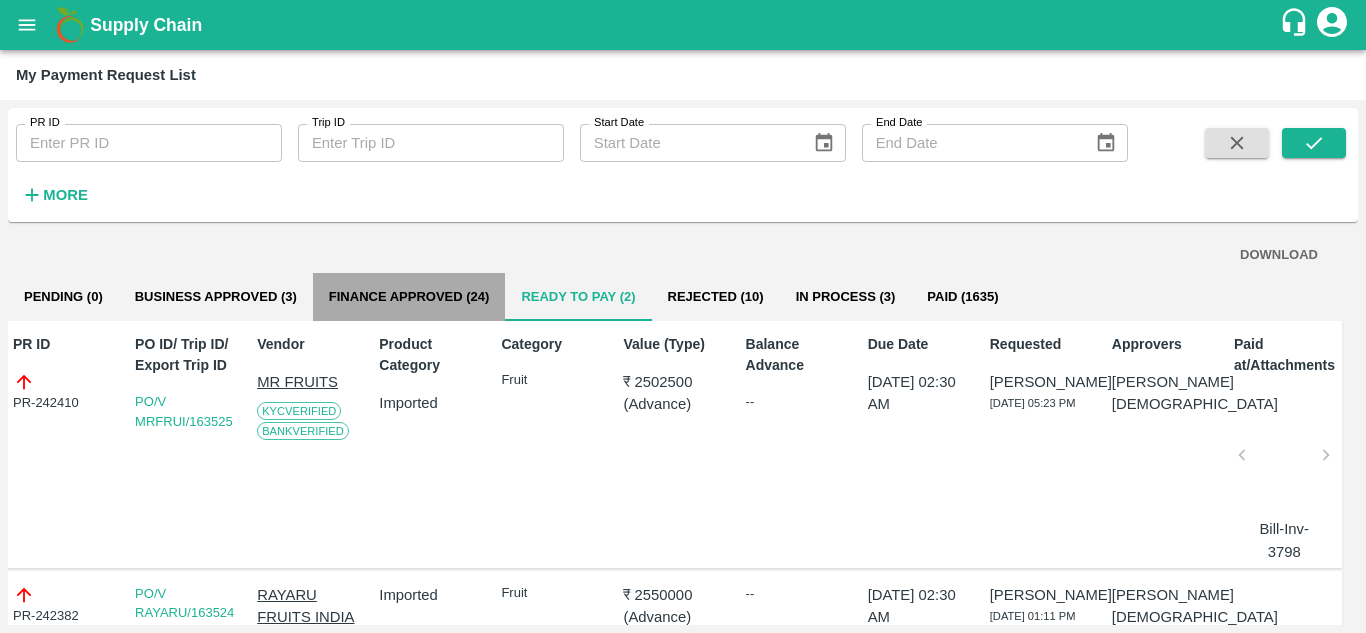 click on "Finance Approved (24)" at bounding box center [409, 297] 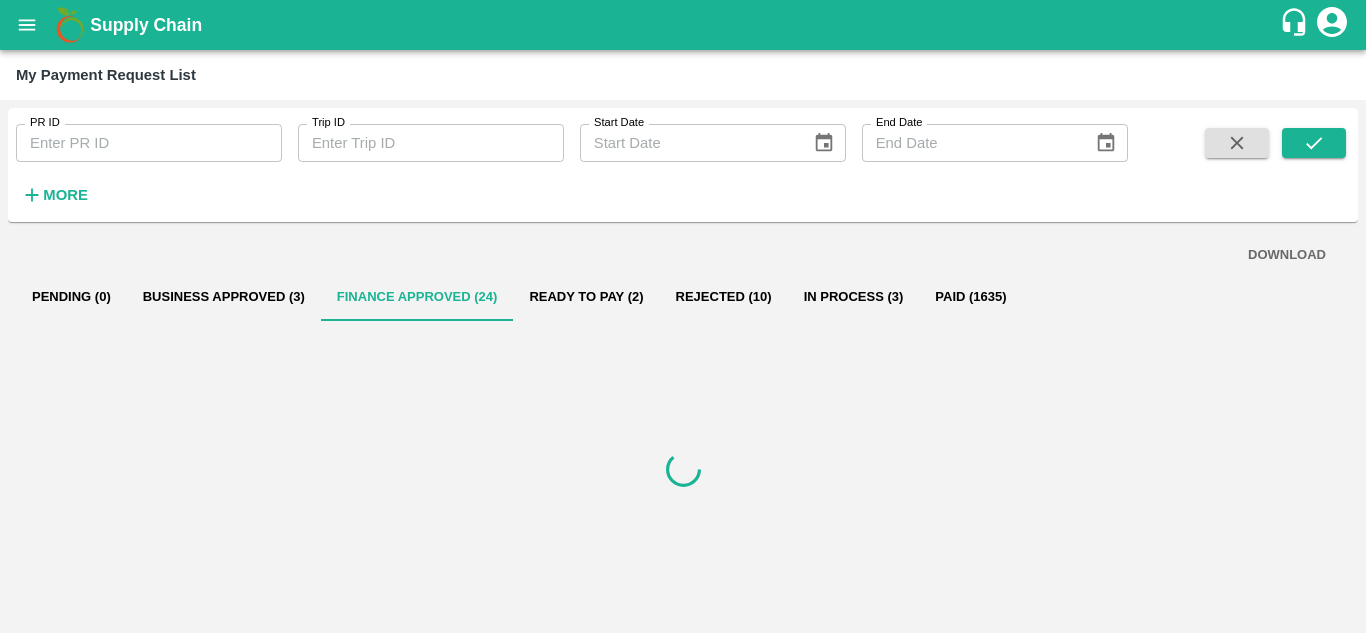 scroll, scrollTop: 0, scrollLeft: 0, axis: both 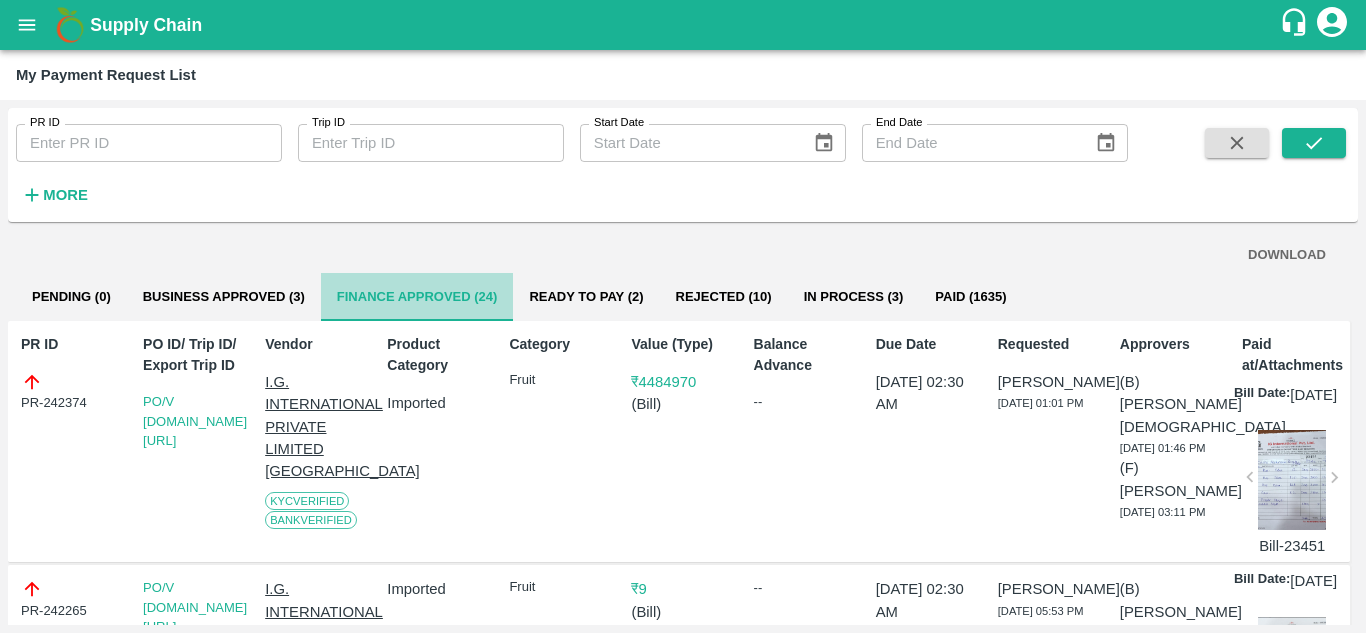 click on "Finance Approved (24)" at bounding box center (417, 297) 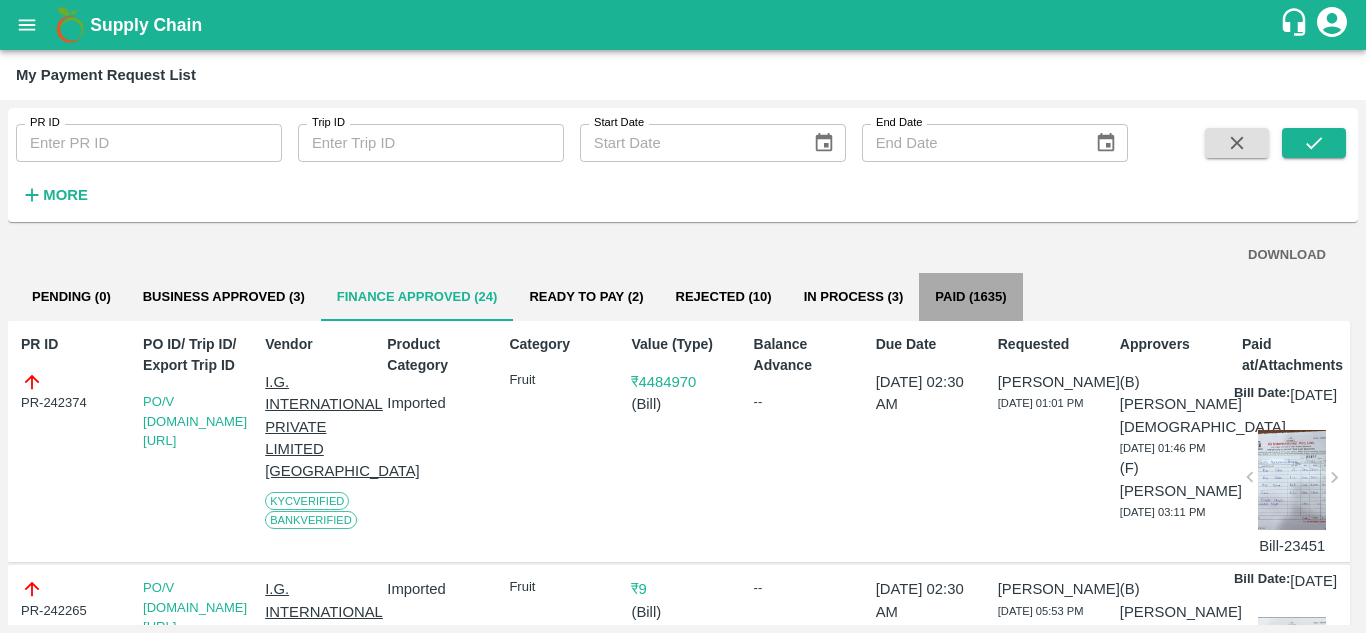 click on "Paid (1635)" at bounding box center (970, 297) 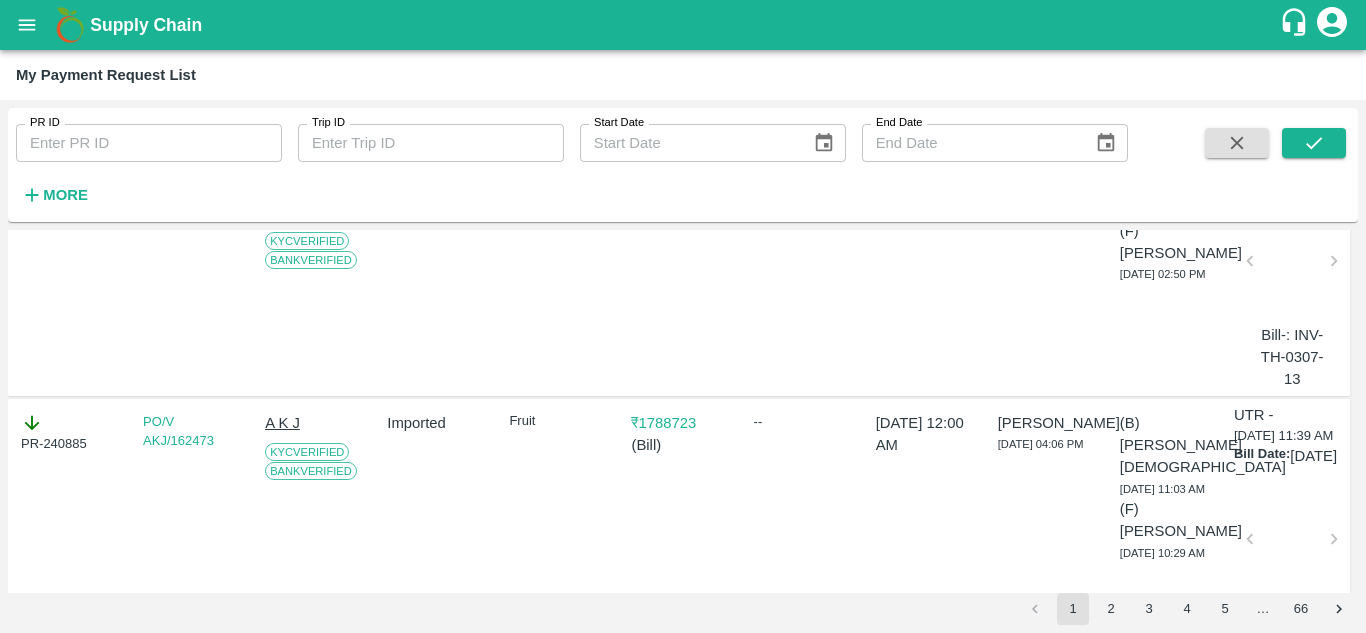 scroll, scrollTop: 3965, scrollLeft: 0, axis: vertical 